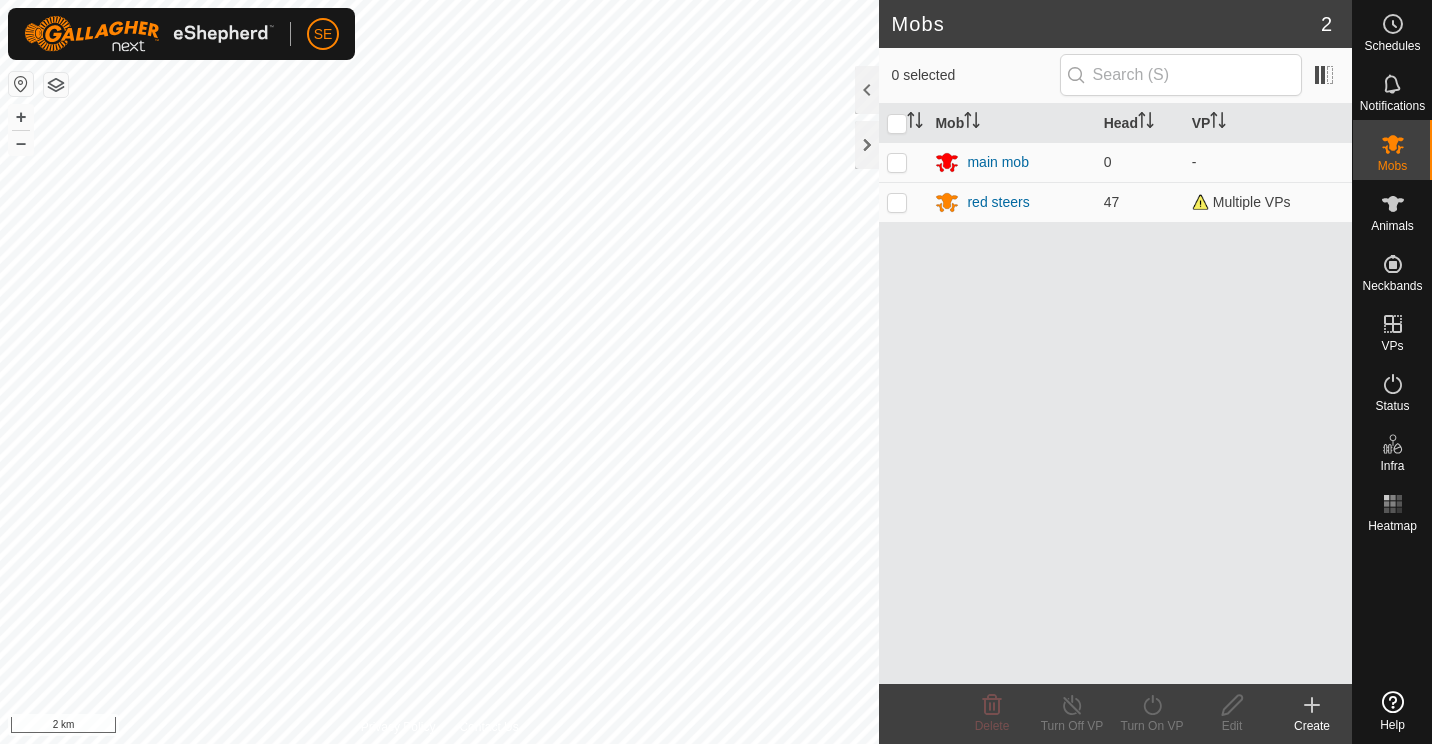 scroll, scrollTop: 0, scrollLeft: 0, axis: both 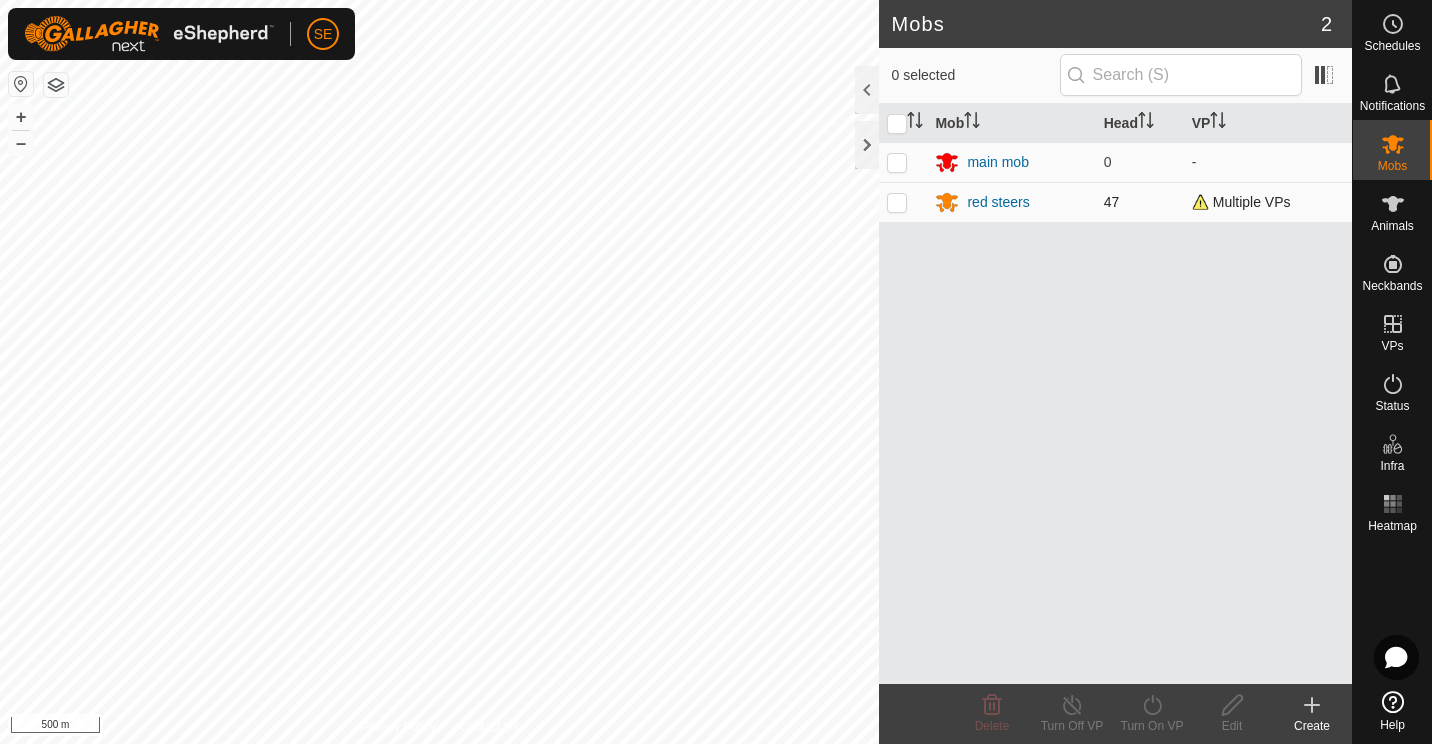 click at bounding box center [897, 202] 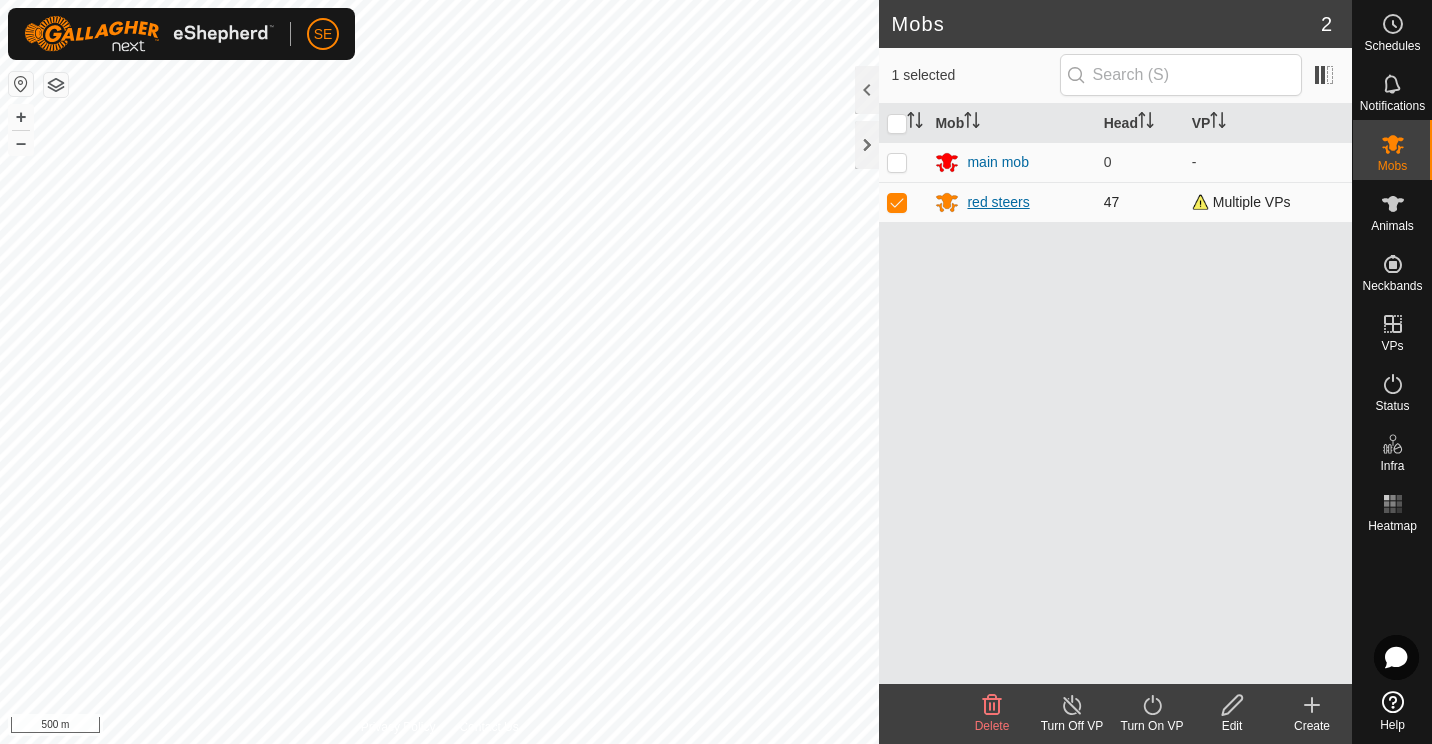 click on "red steers" at bounding box center [1011, 202] 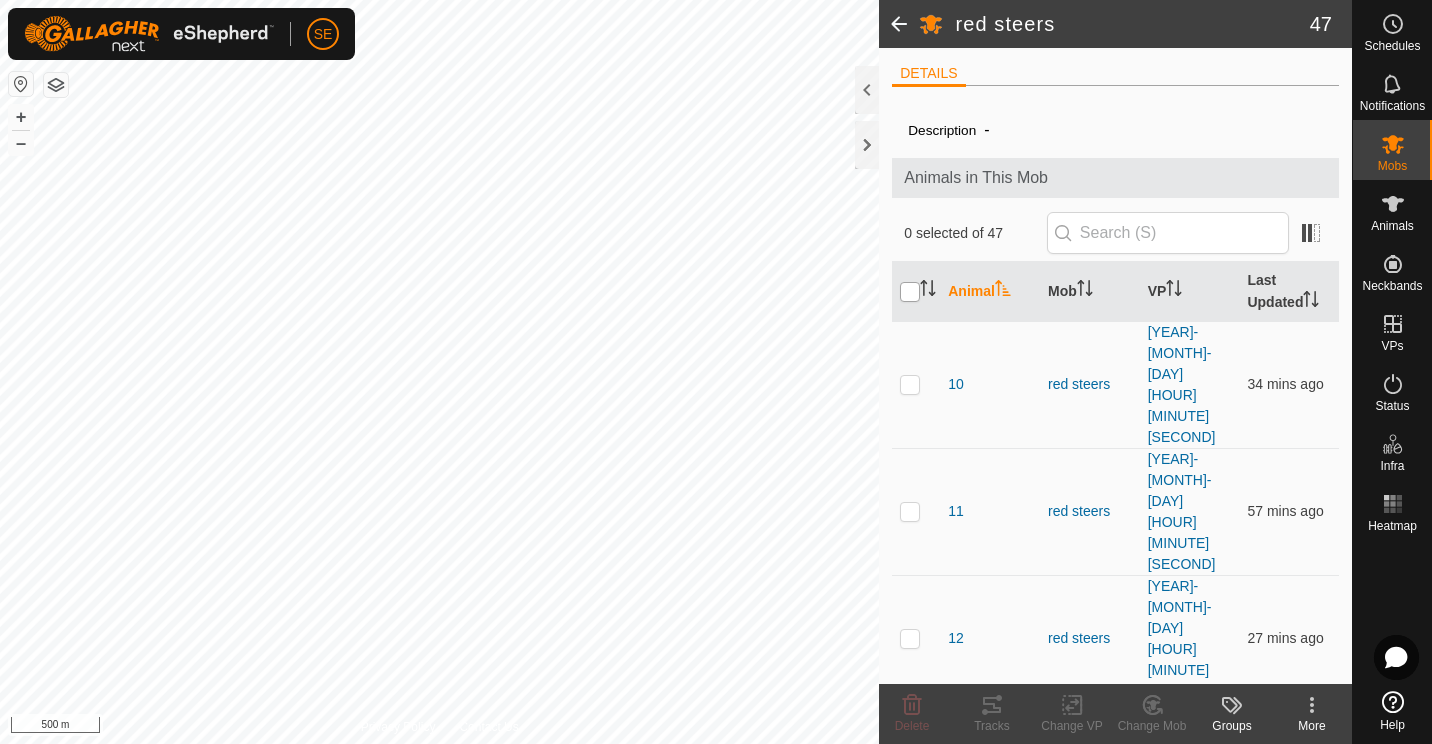 click at bounding box center (910, 292) 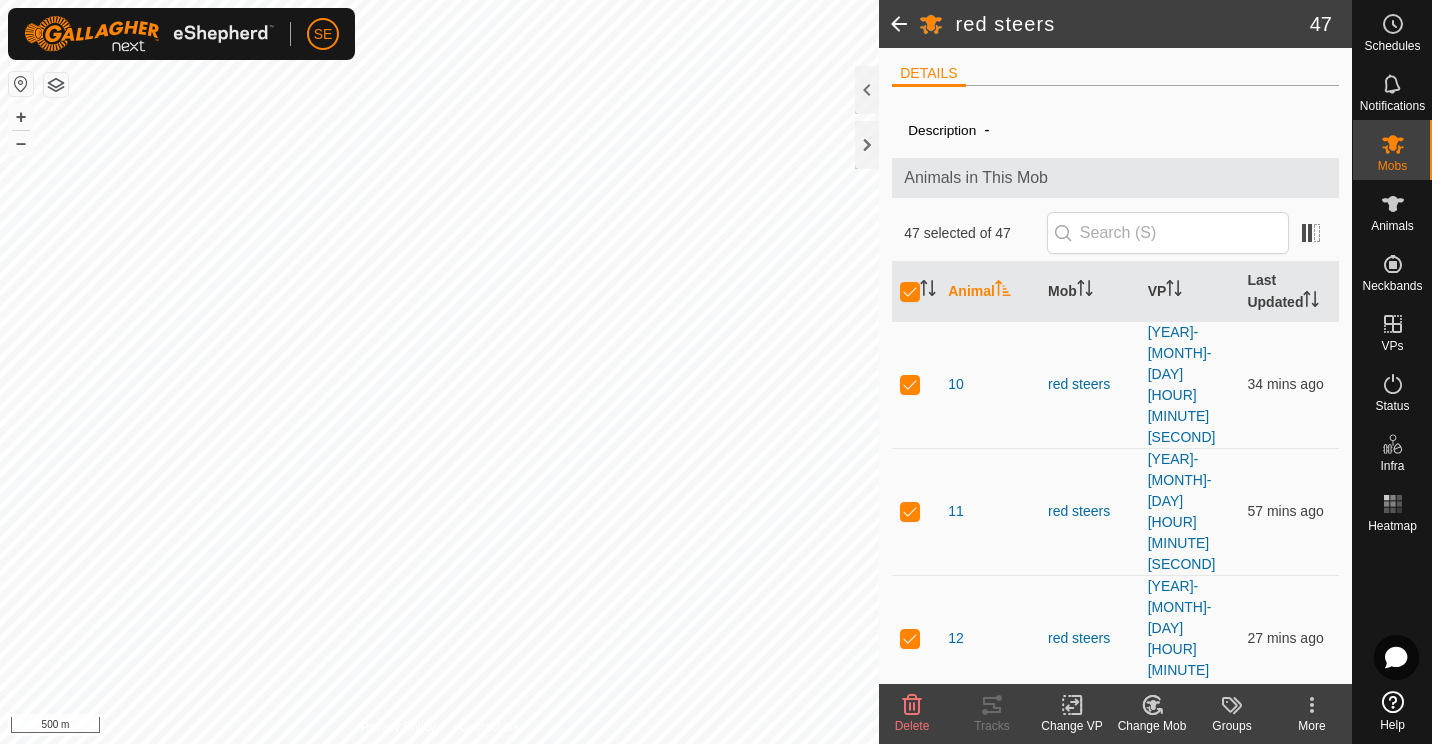 click 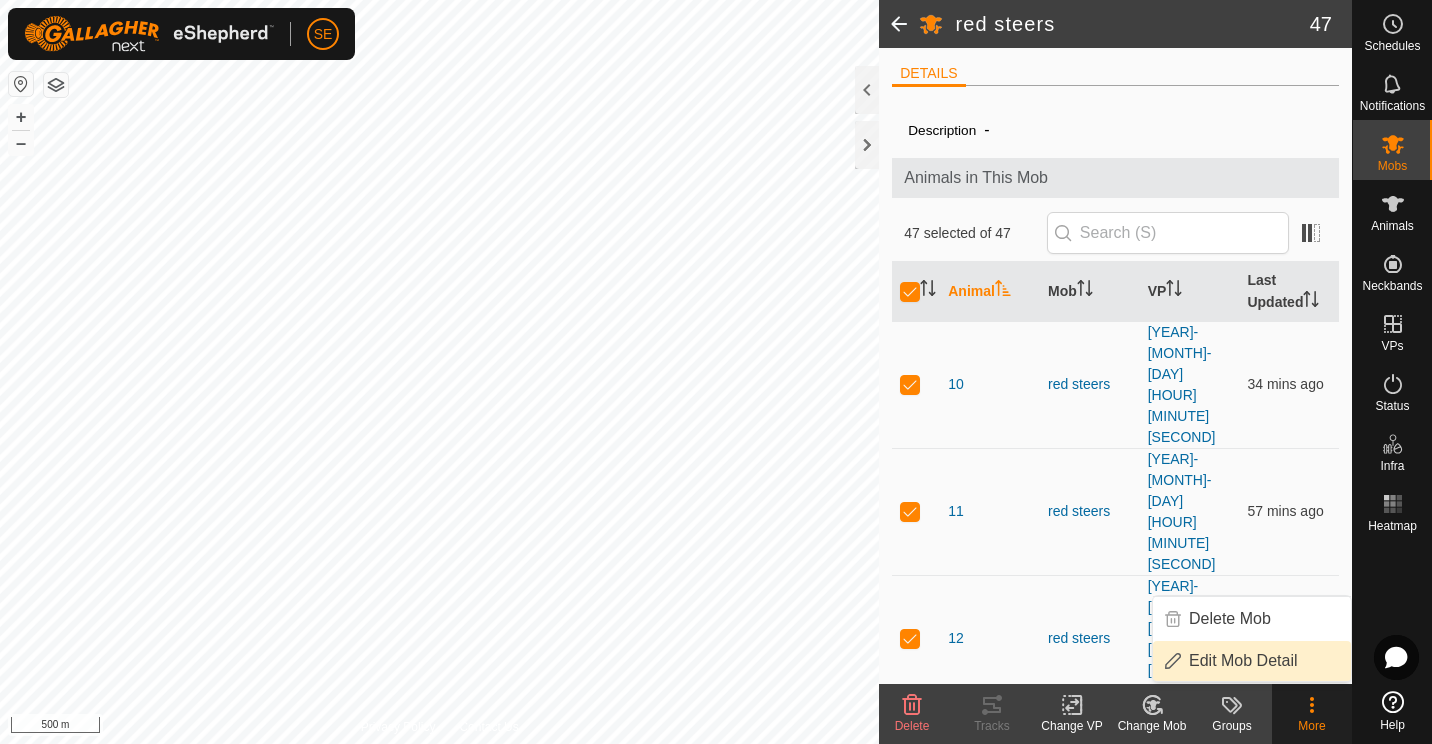 click on "Edit Mob Detail" at bounding box center [1252, 661] 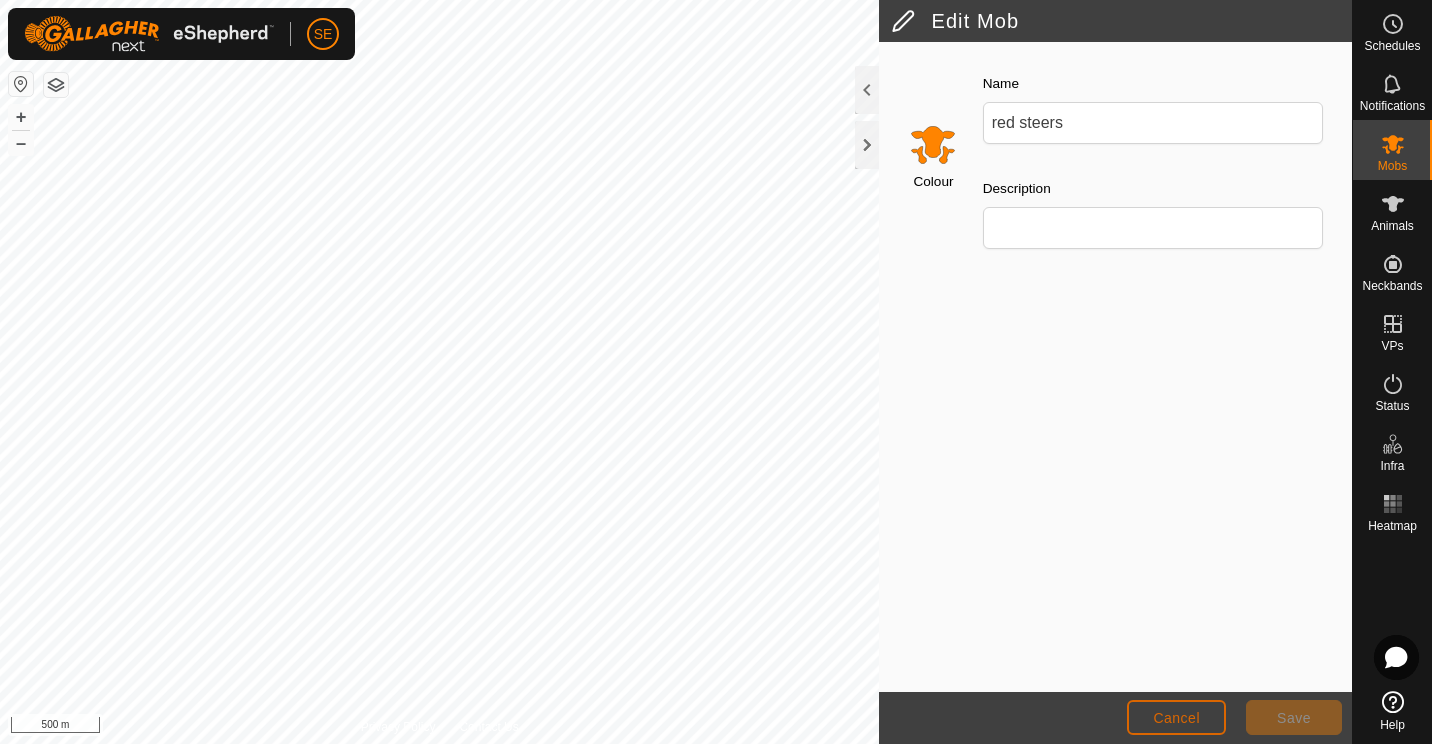 click on "Cancel" 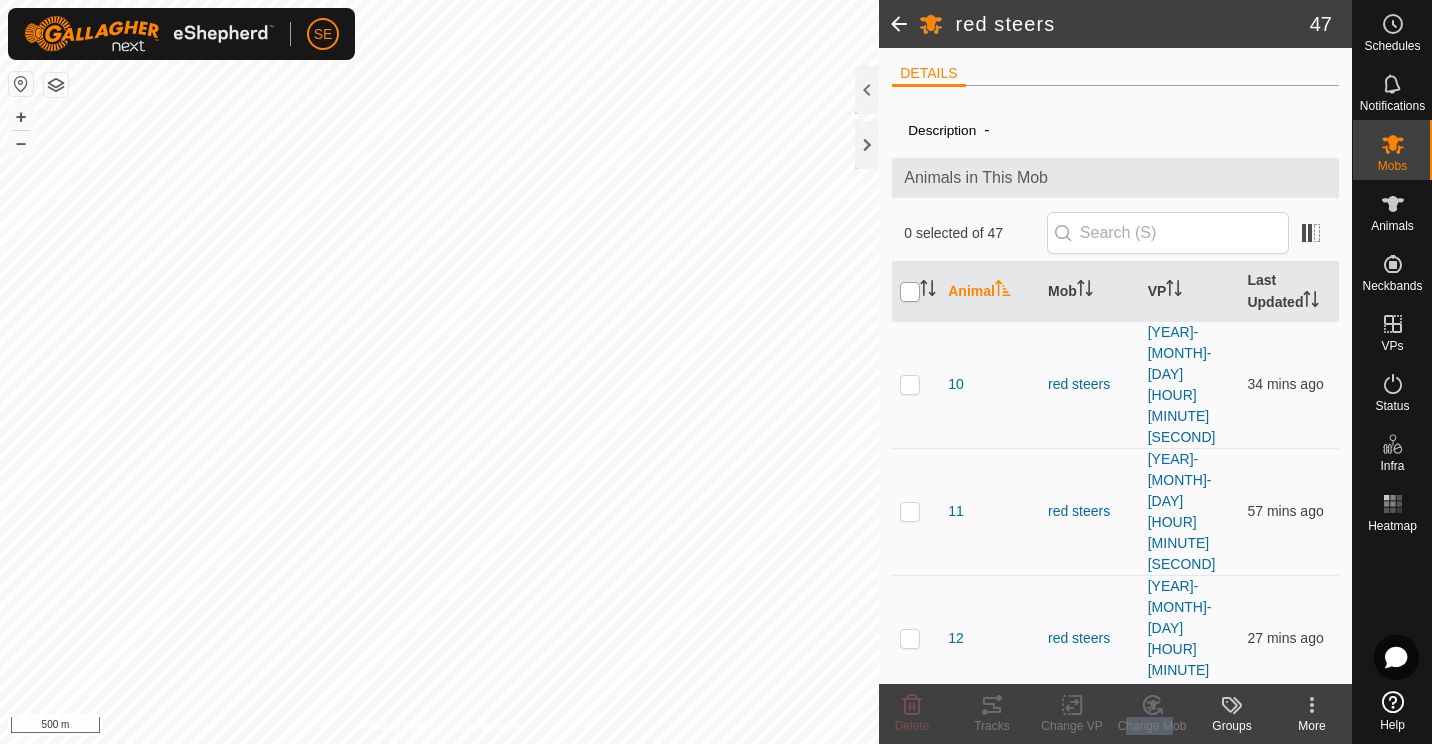 click at bounding box center (910, 292) 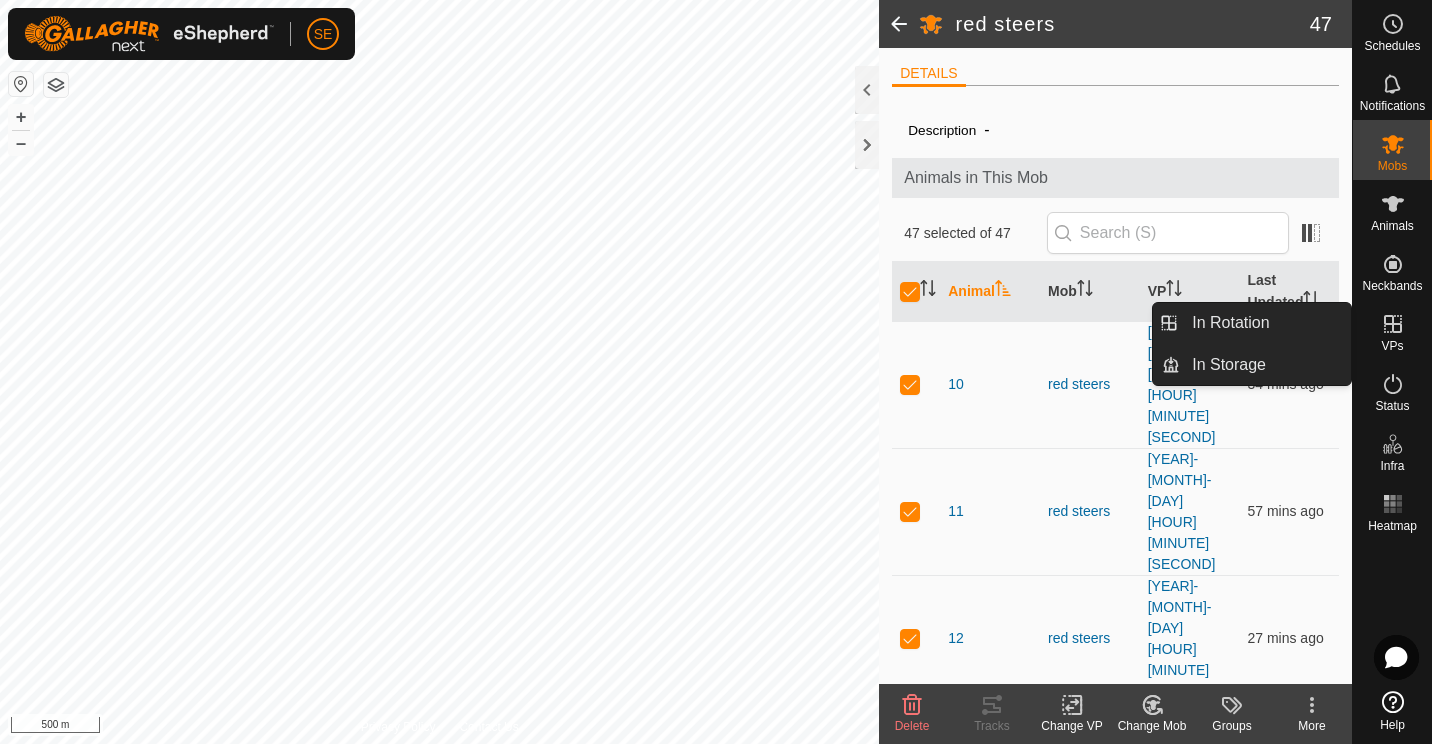 click 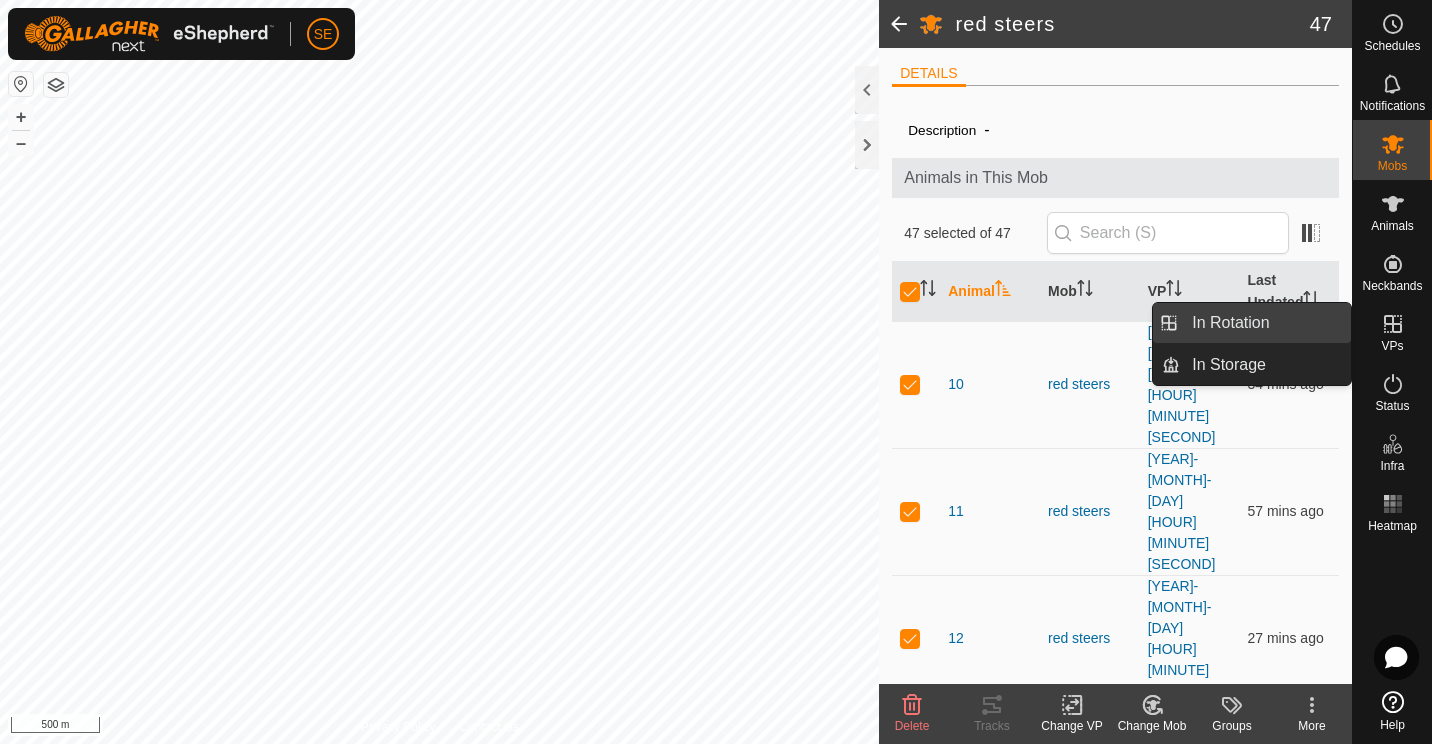 click on "In Rotation" at bounding box center [1265, 323] 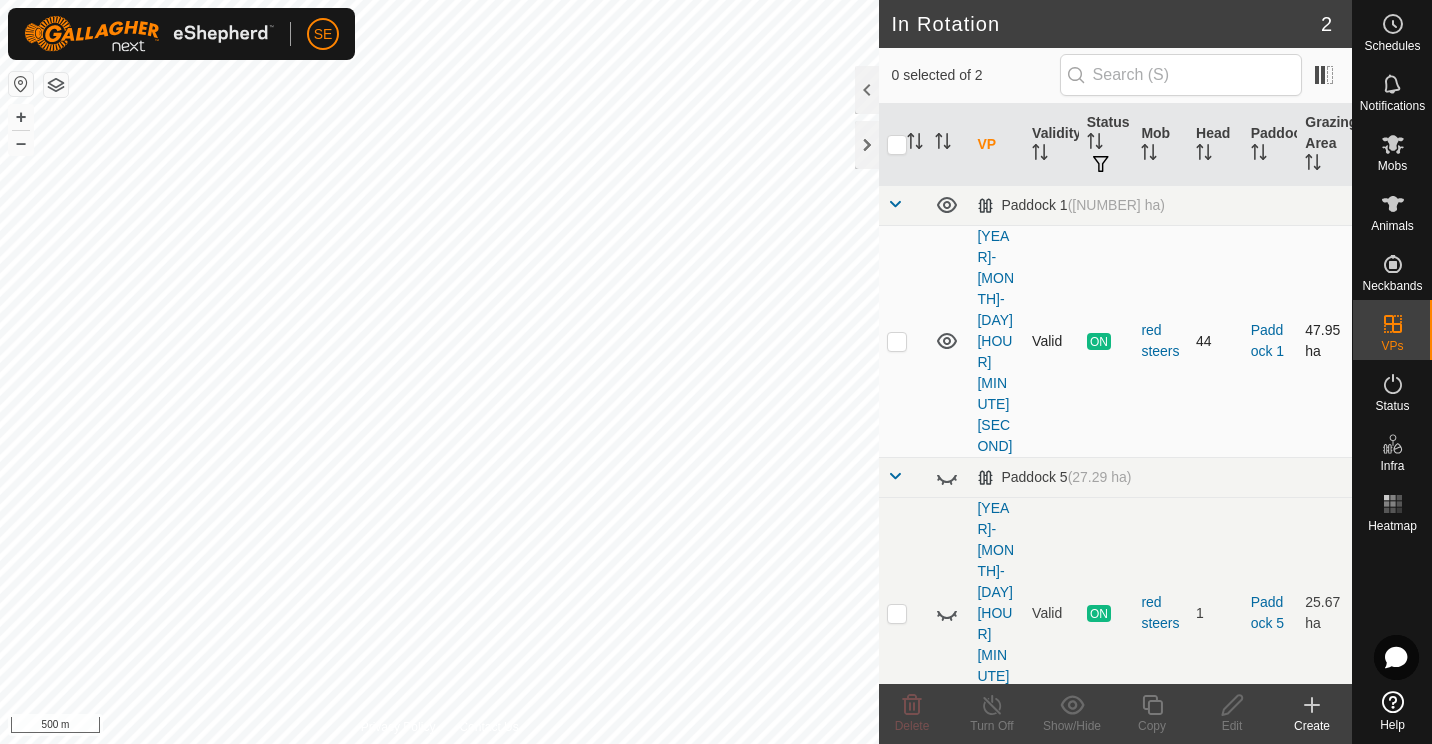 click at bounding box center [897, 341] 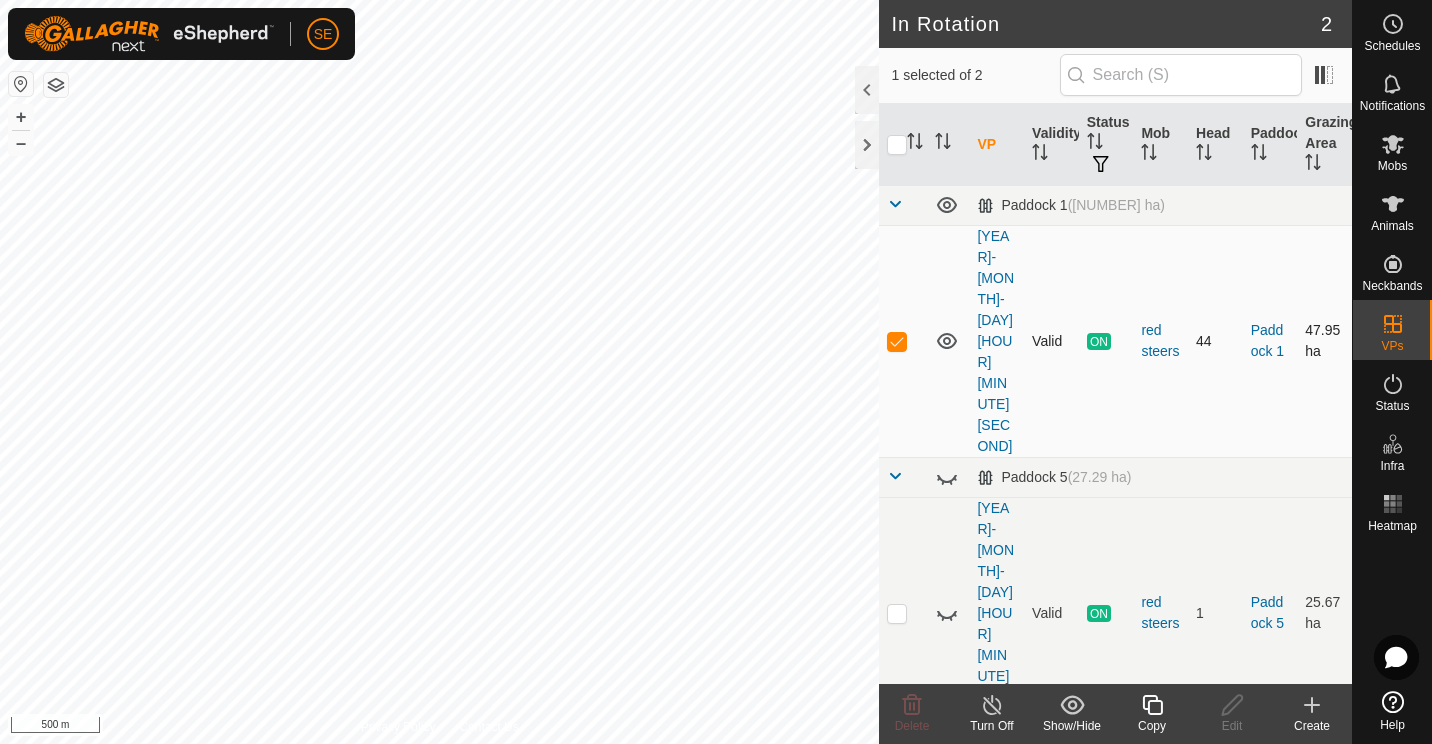 click at bounding box center (897, 341) 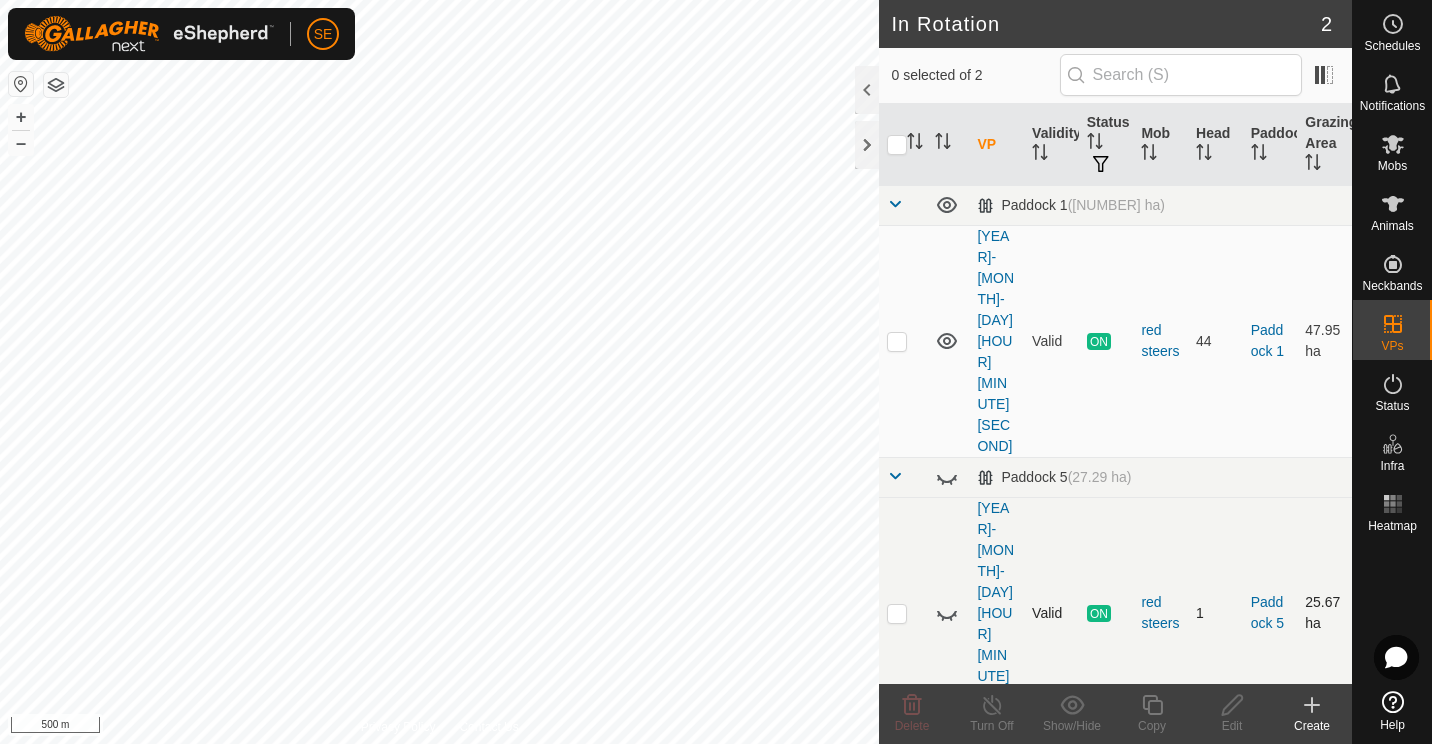 click at bounding box center [897, 613] 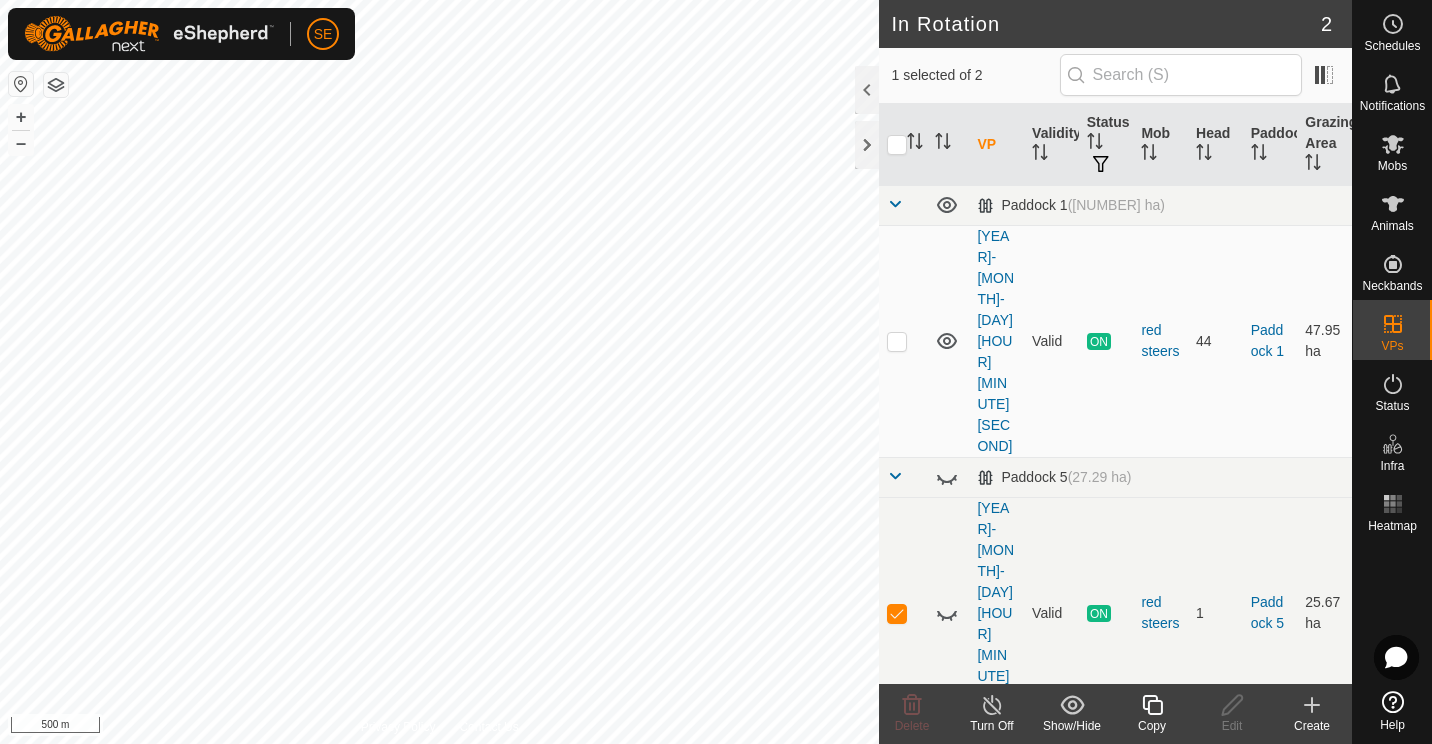 click on "VP   Validity   Status   Mob   Head   Paddock   Grazing Area   Paddock 1   ([NUMBER] ha) [YEAR]-[MONTH]-[DAY] [HOUR][MINUTE][SECOND]  Valid  ON  red steers   44   Paddock 1   [NUMBER] ha   Paddock 5   ([NUMBER] ha) [YEAR]-[MONTH]-[DAY] [HOUR][MINUTE][SECOND]  Valid  ON  red steers   1   Paddock 5   [NUMBER] ha" at bounding box center [1115, 394] 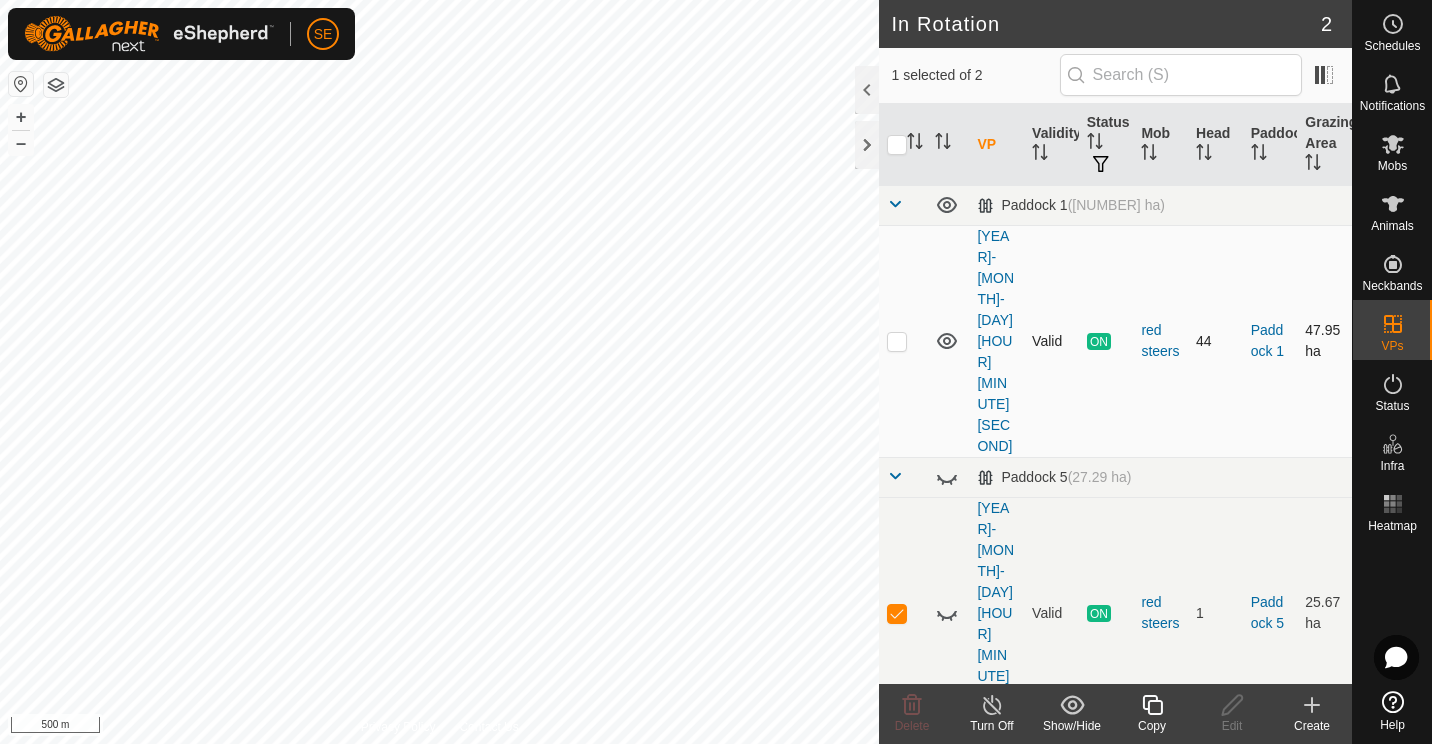 click at bounding box center [897, 341] 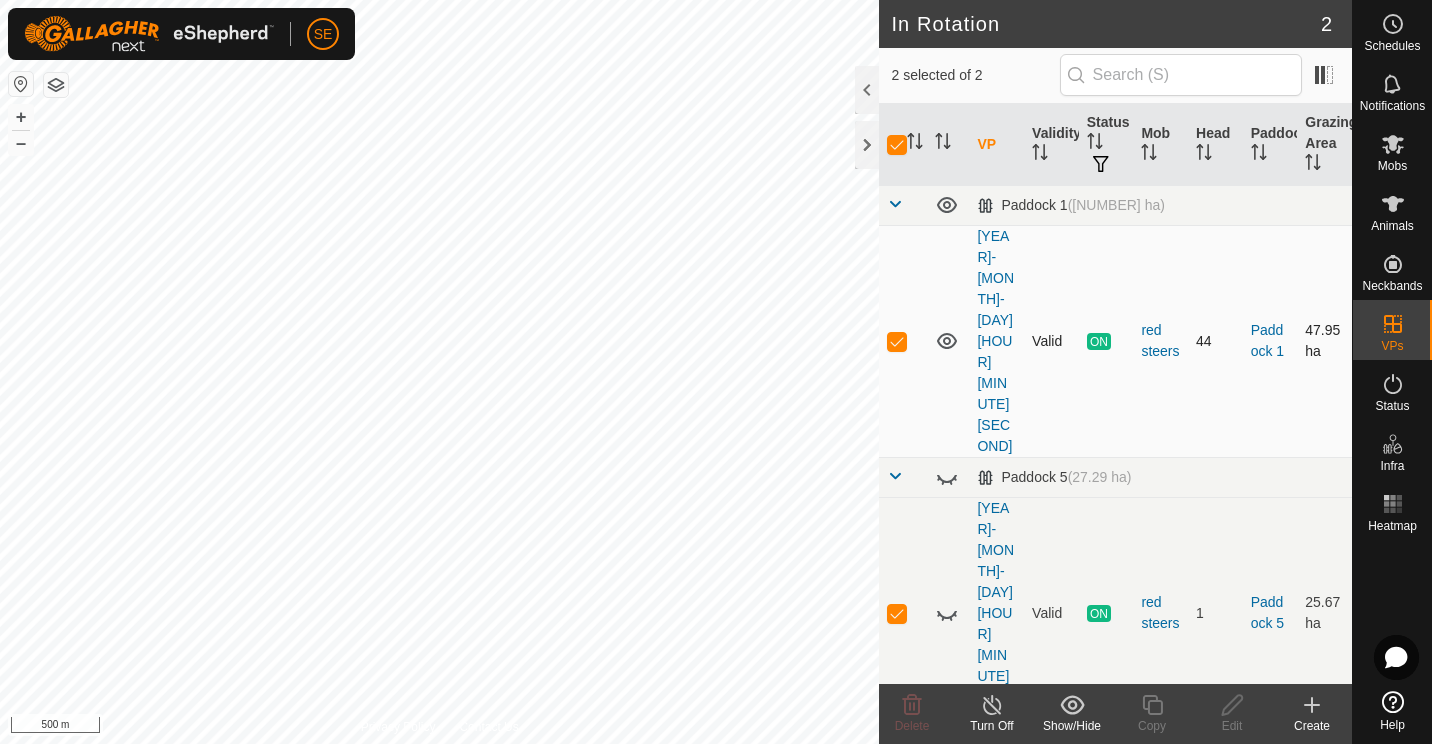 click 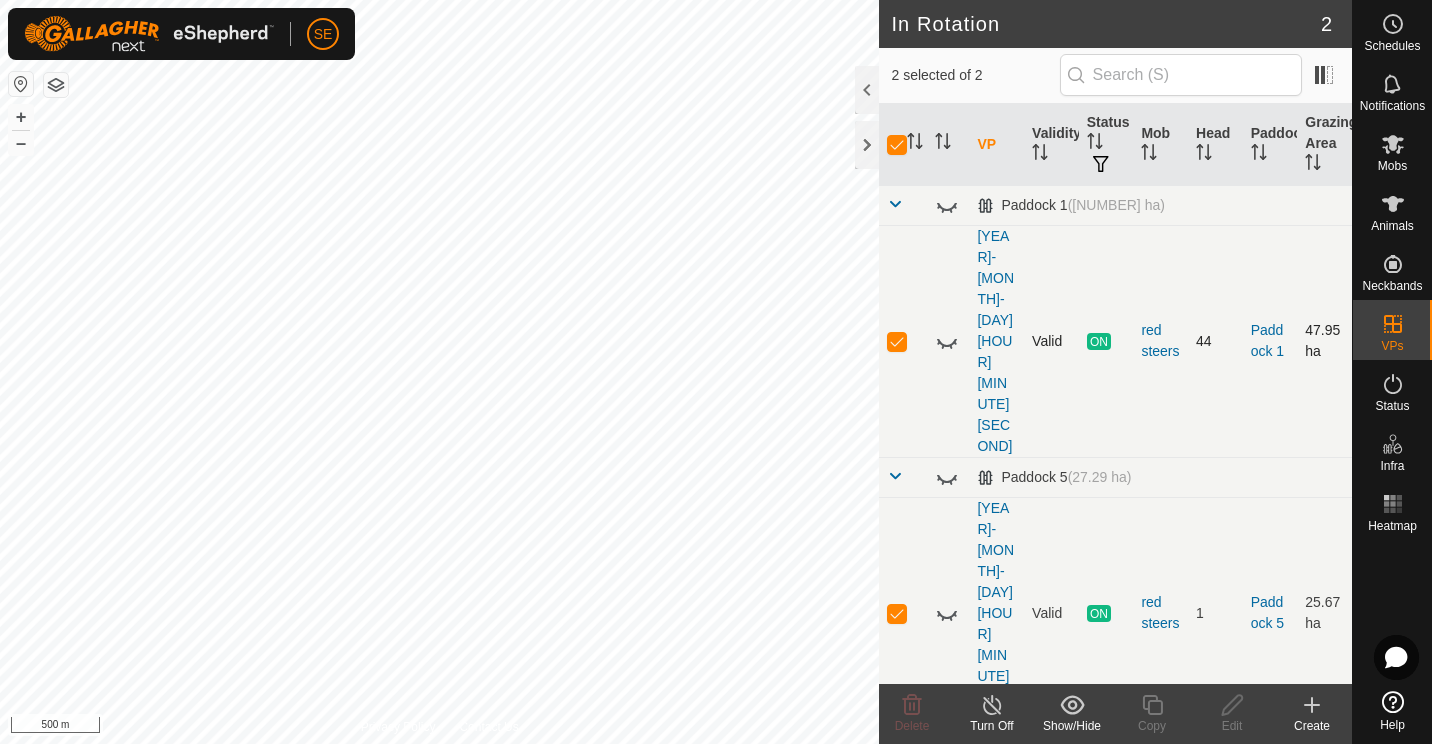 click 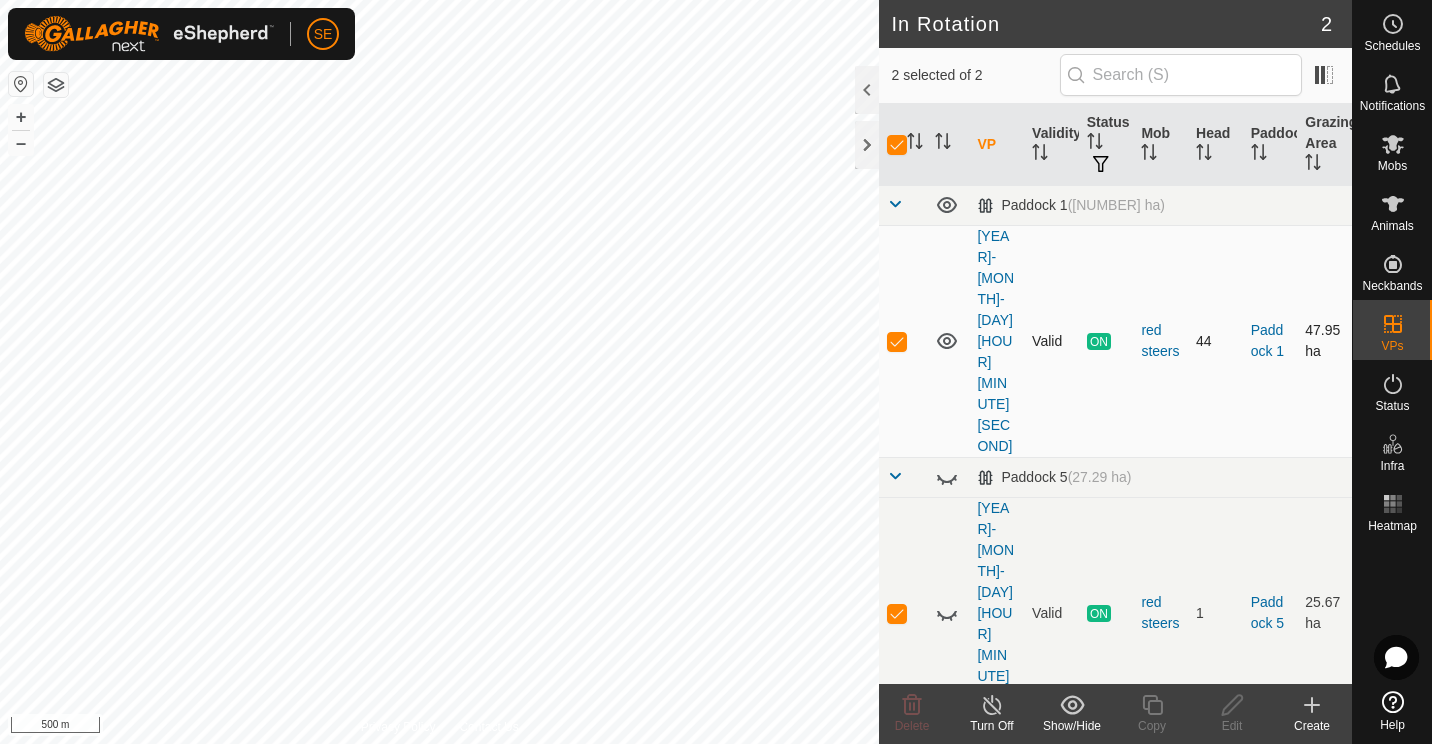 click 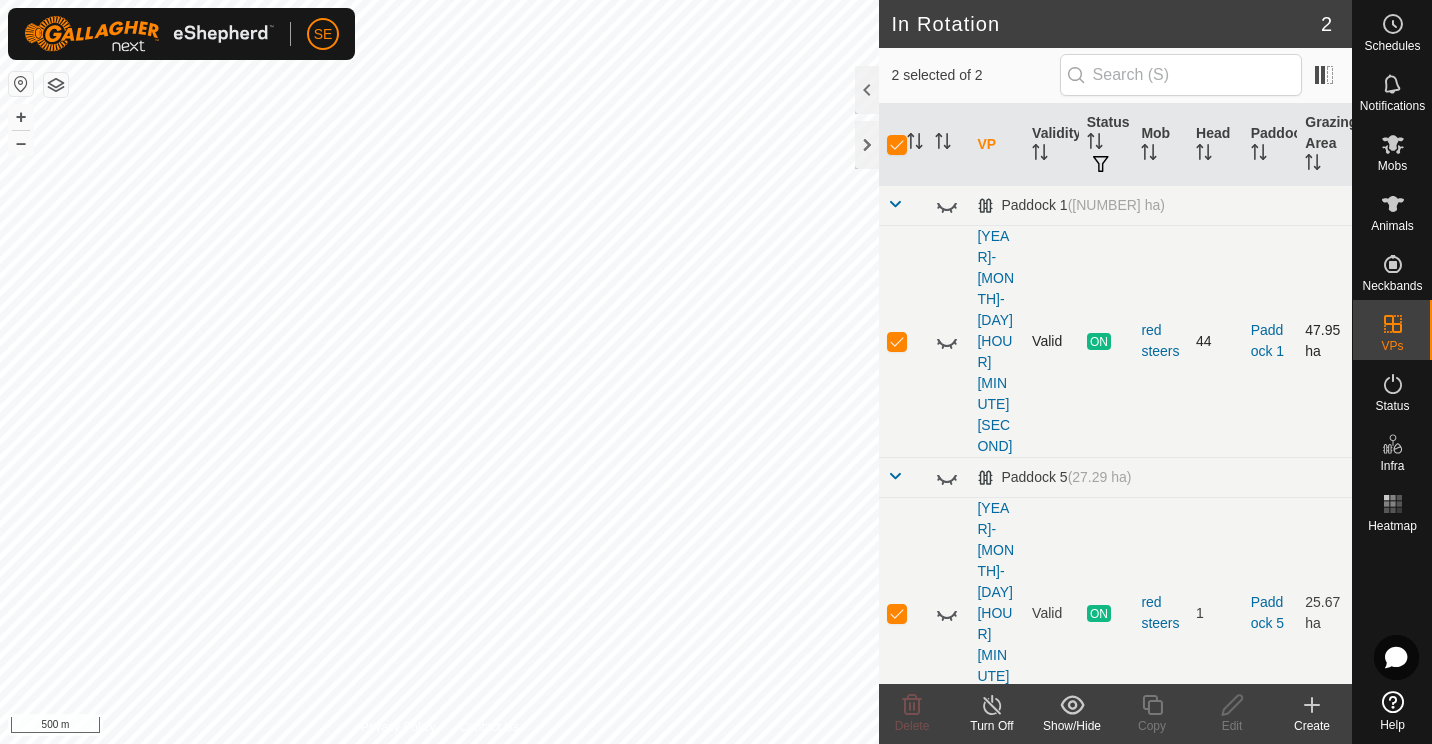 click 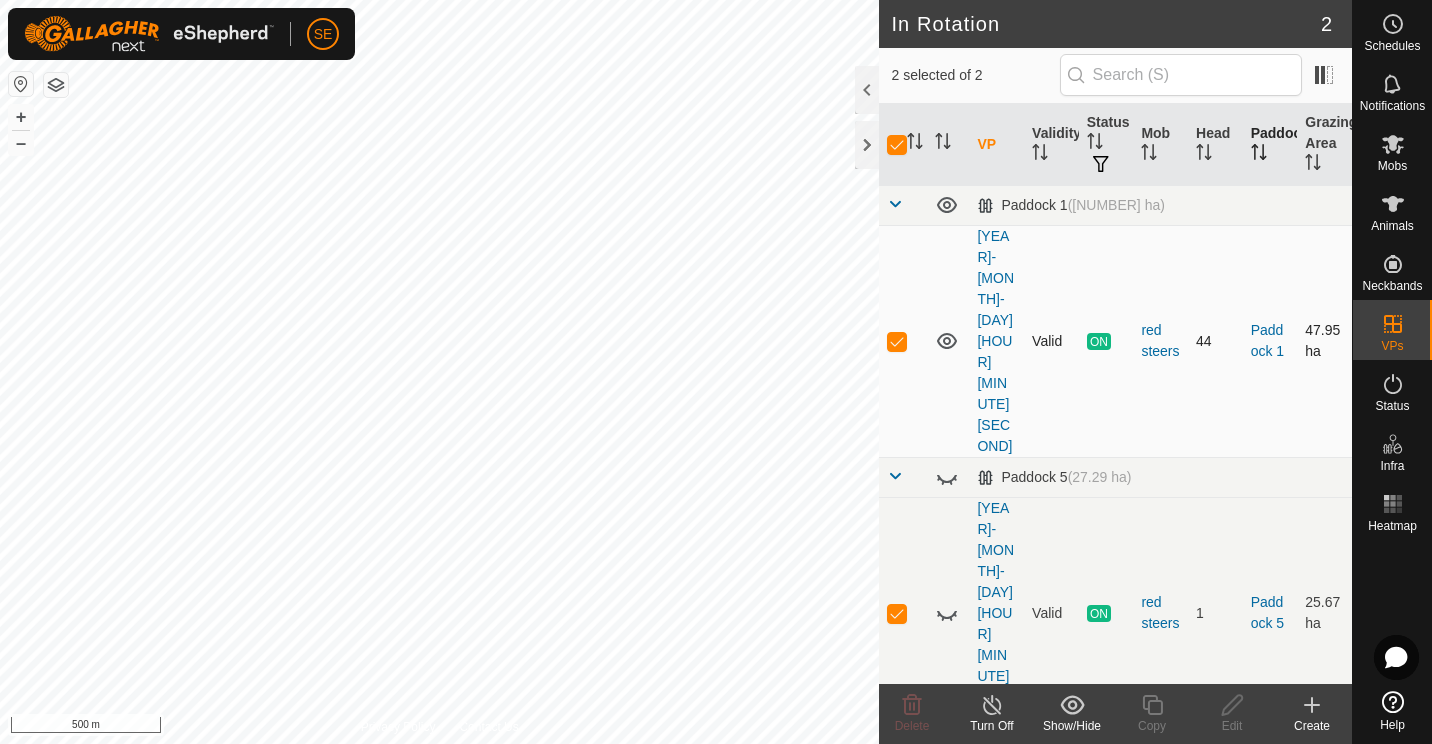 click on "Paddock" at bounding box center [1270, 145] 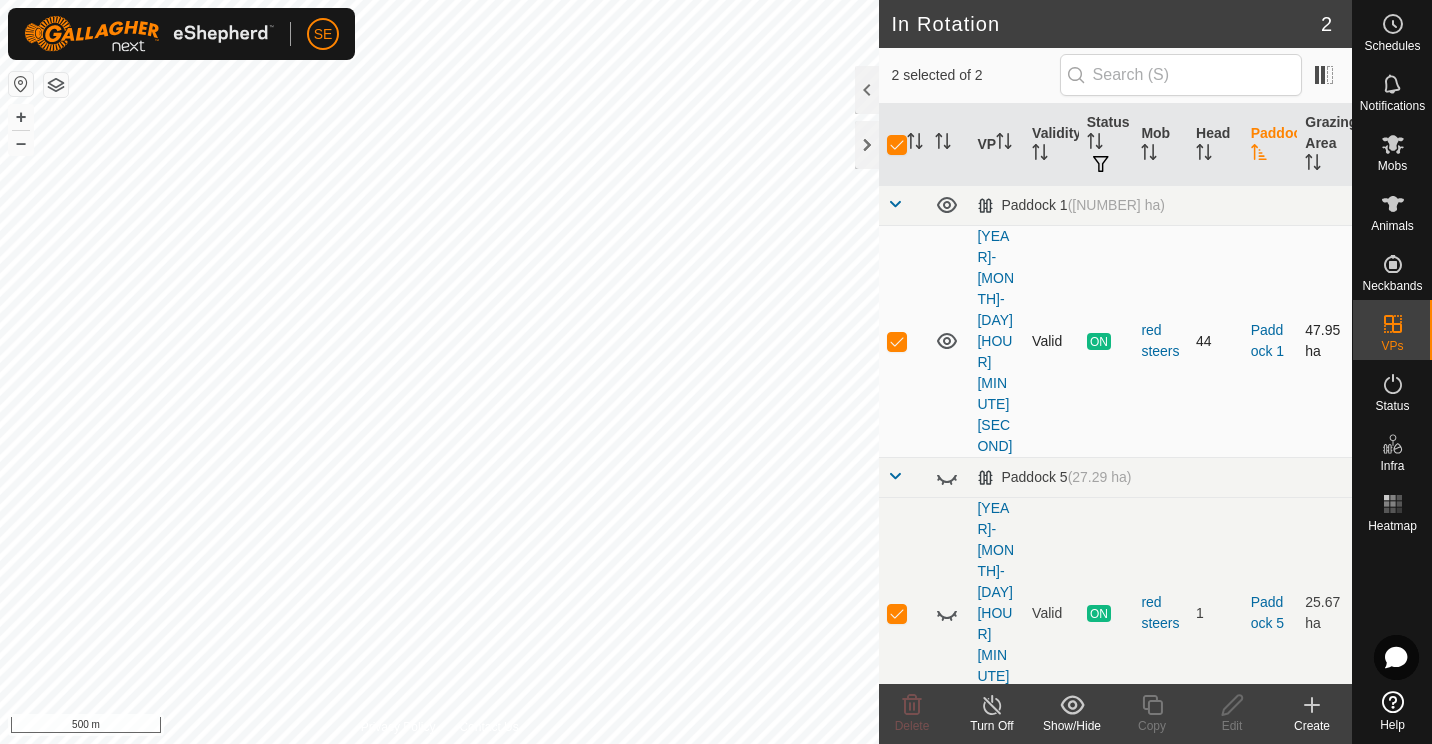 click on "Paddock" at bounding box center [1270, 145] 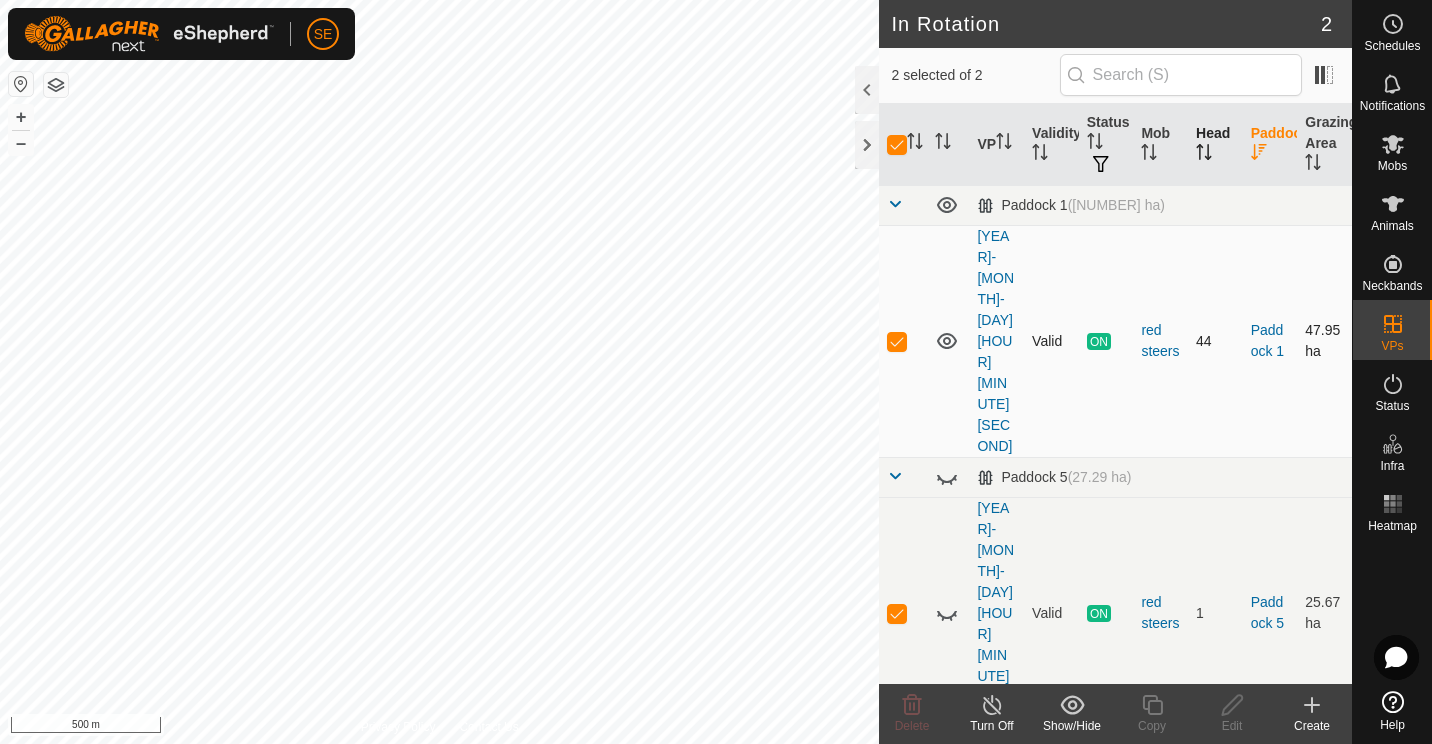 click on "Head" at bounding box center (1215, 145) 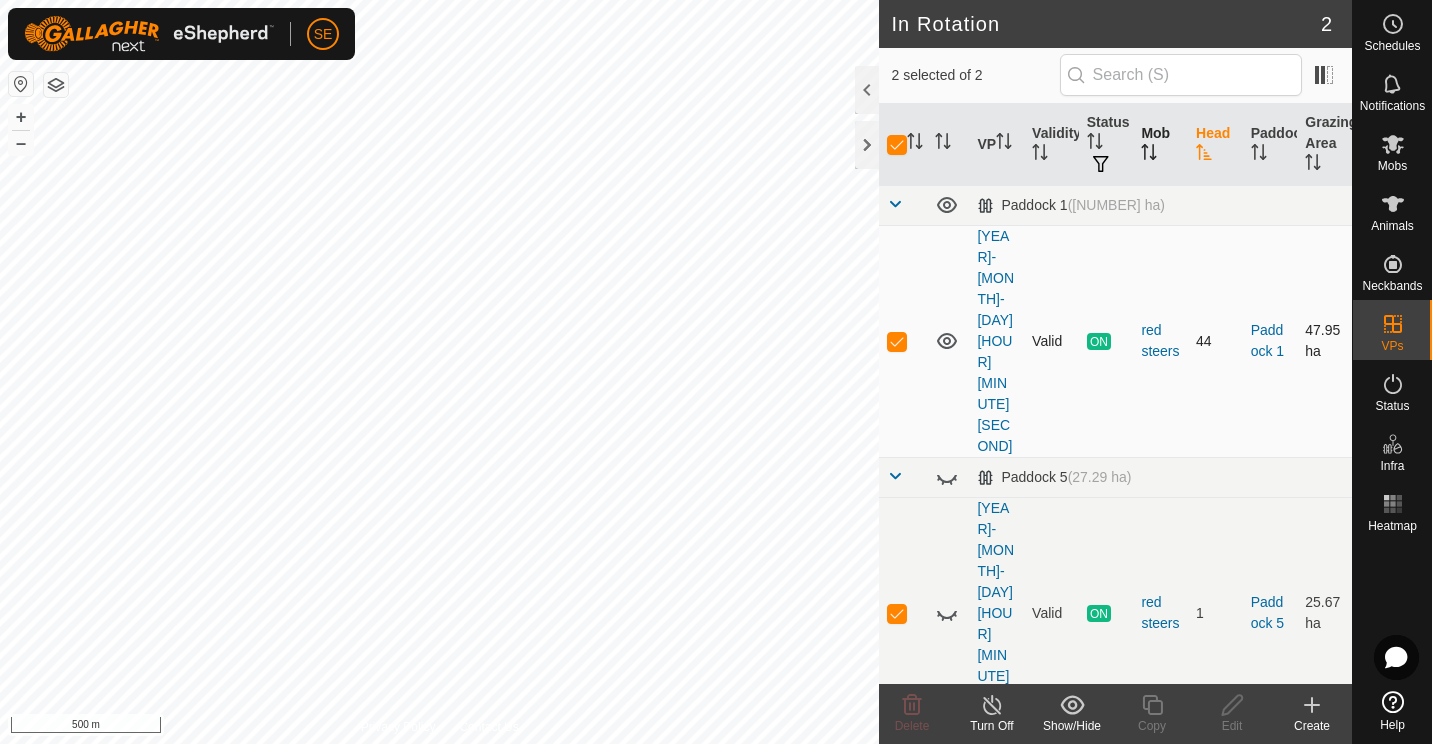 click on "Mob" at bounding box center [1160, 145] 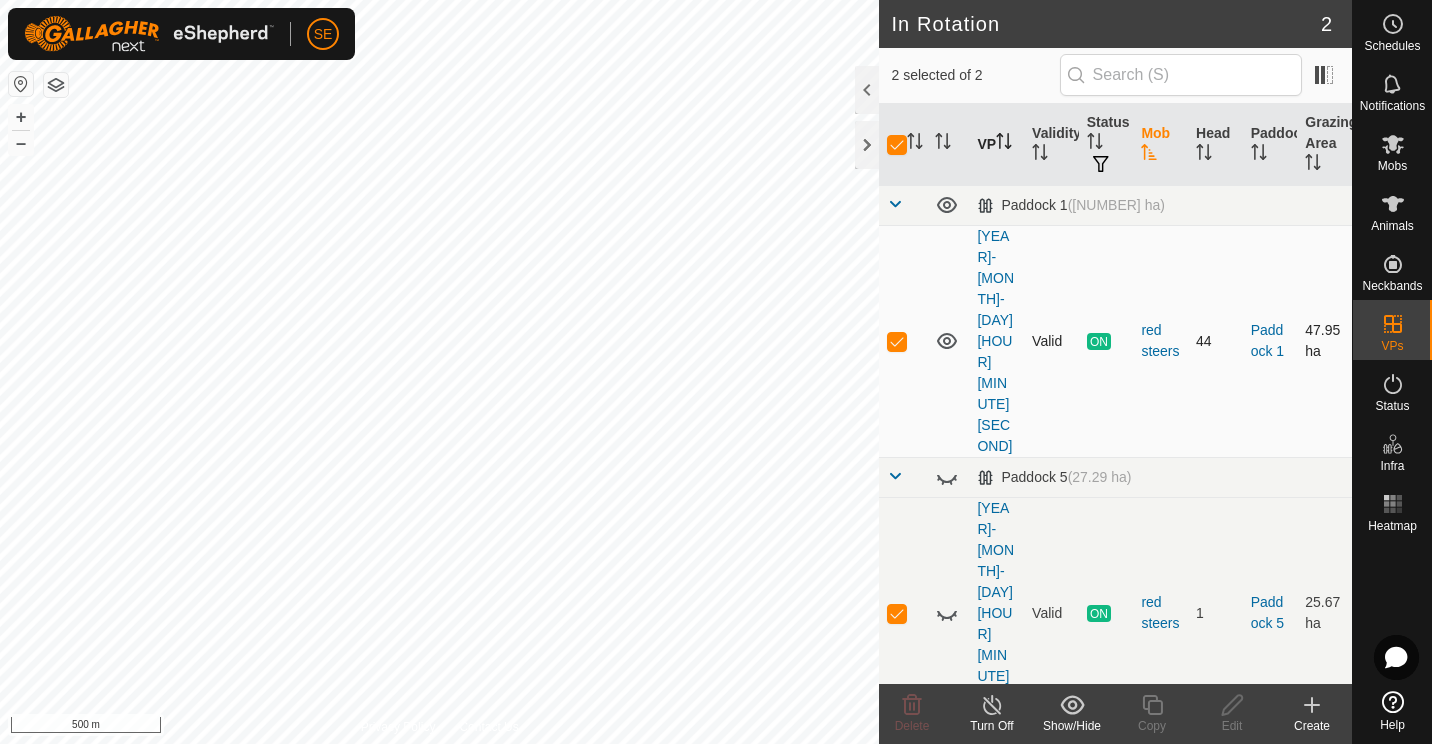 click 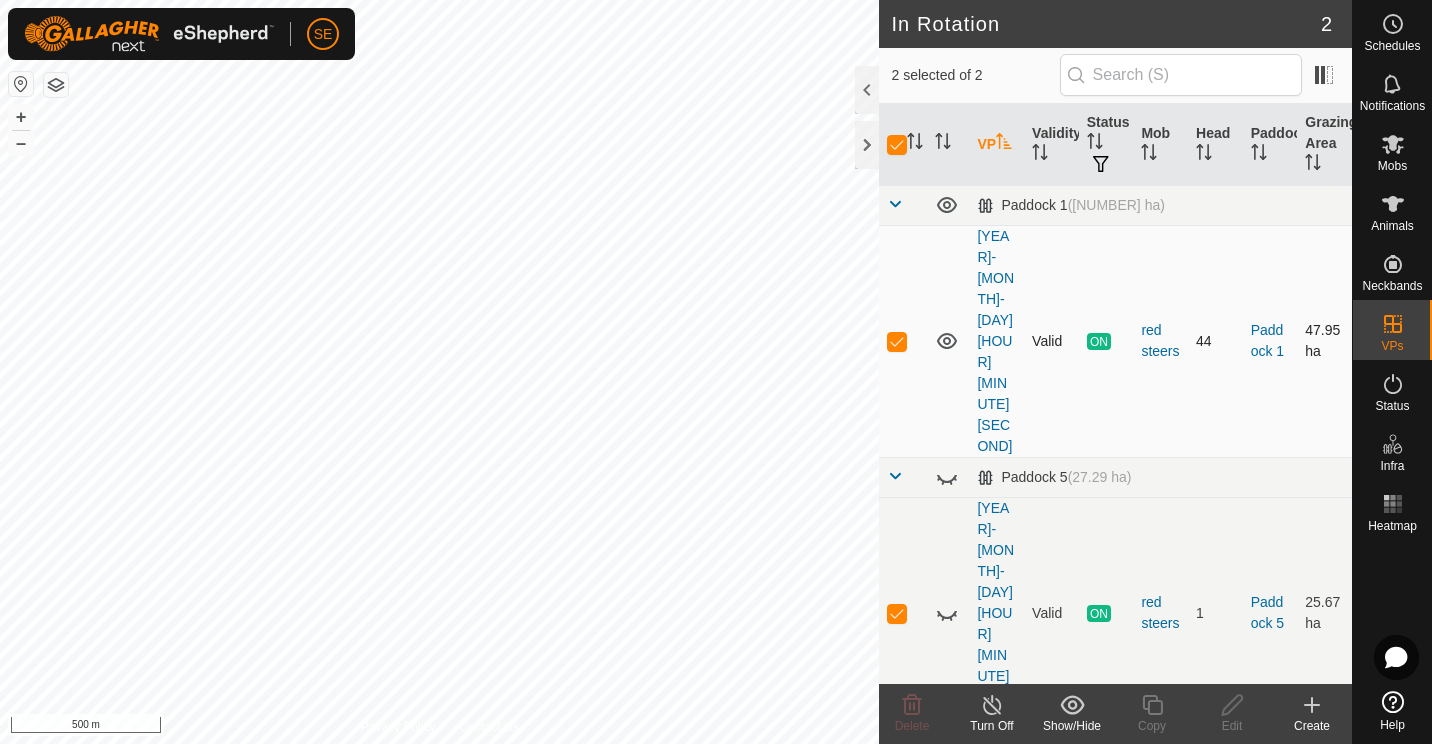 click 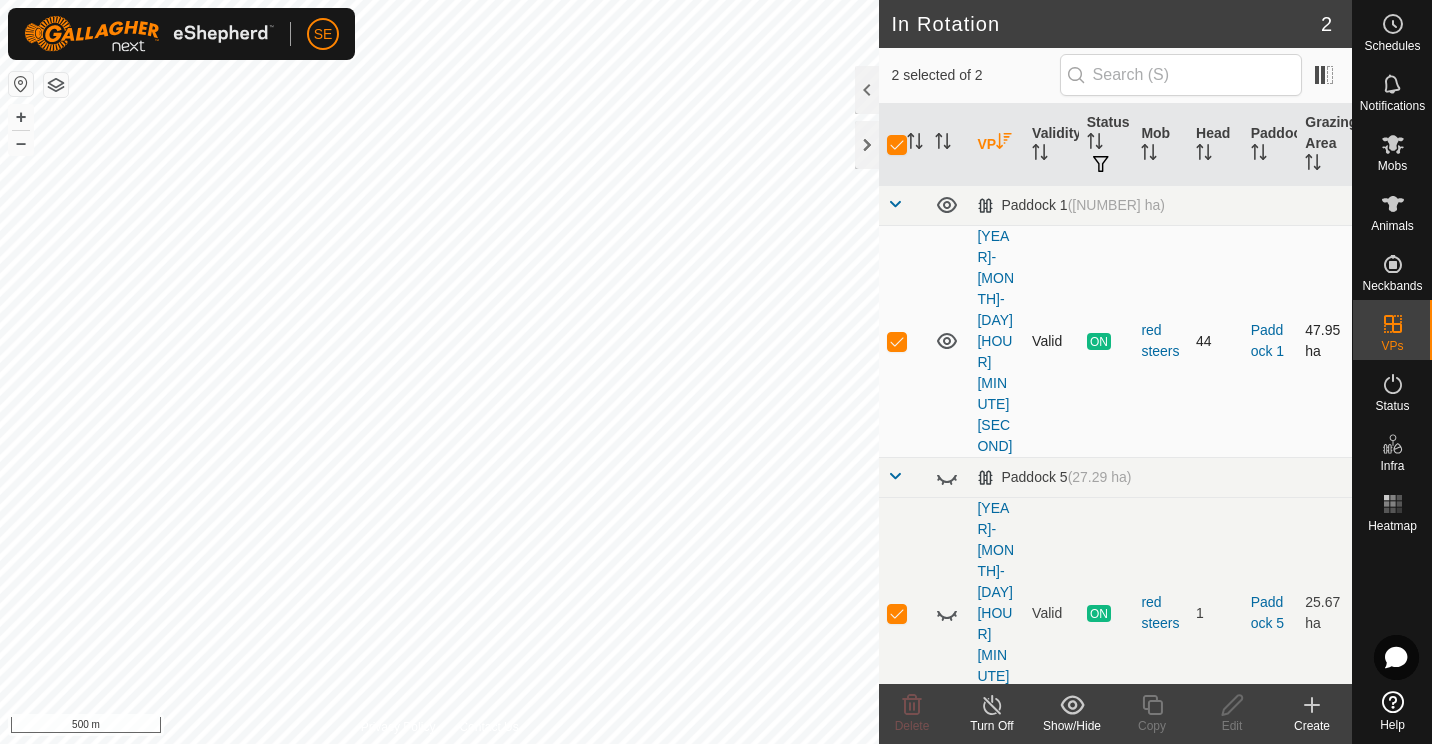 click 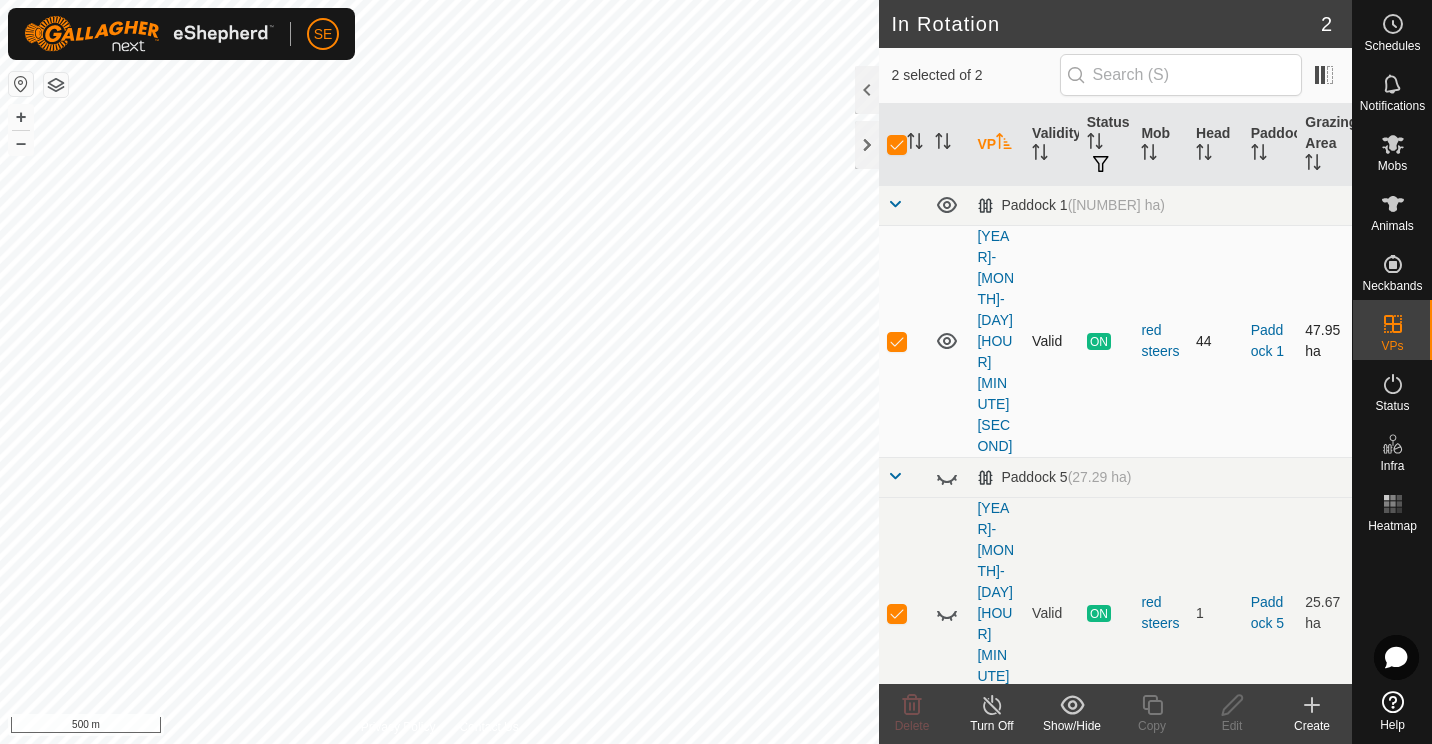 click on "VP   Validity   Status   Mob   Head   Paddock   Grazing Area   Paddock 1   ([NUMBER] ha) [YEAR]-[MONTH]-[DAY] [HOUR][MINUTE][SECOND]  Valid  ON  red steers   44   Paddock 1   [NUMBER] ha   Paddock 5   ([NUMBER] ha) [YEAR]-[MONTH]-[DAY] [HOUR][MINUTE][SECOND]  Valid  ON  red steers   1   Paddock 5   [NUMBER] ha" at bounding box center [1115, 394] 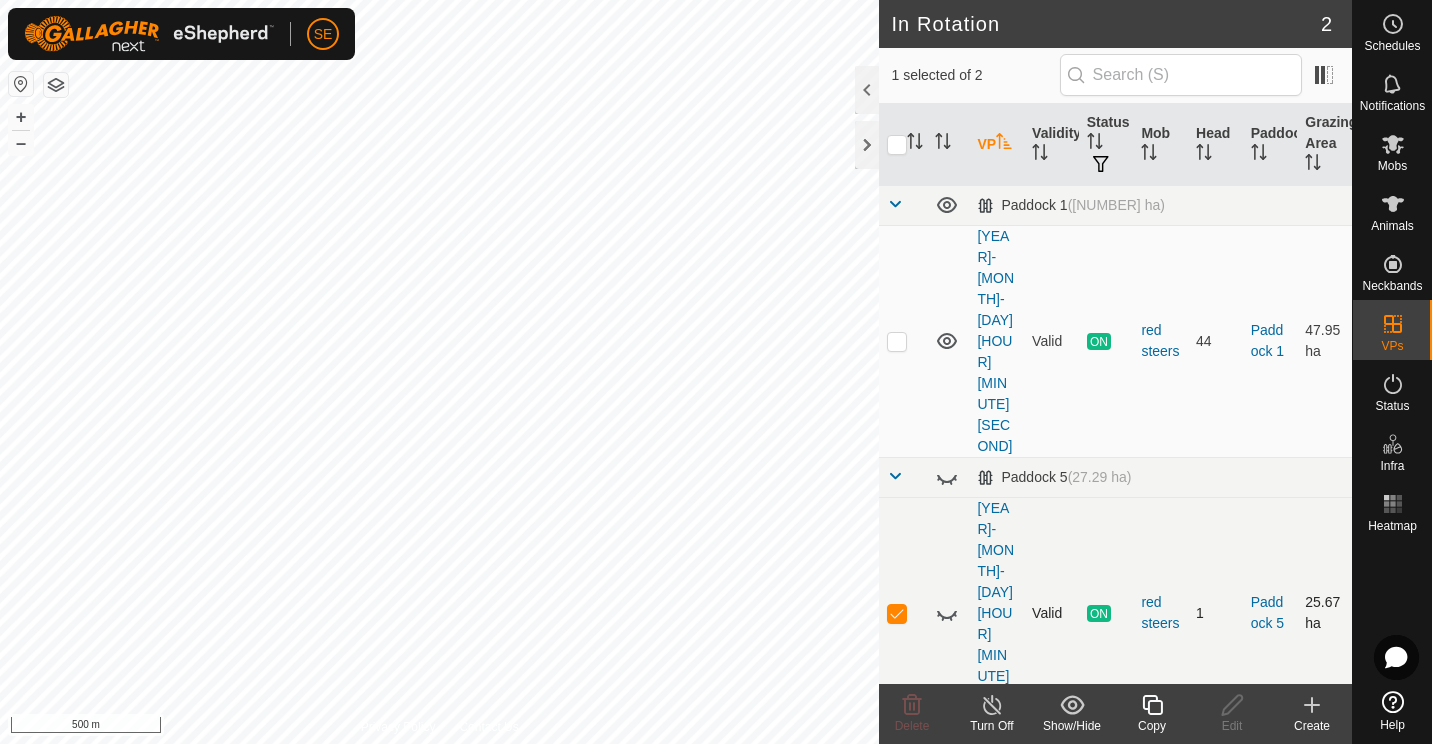 click at bounding box center [897, 613] 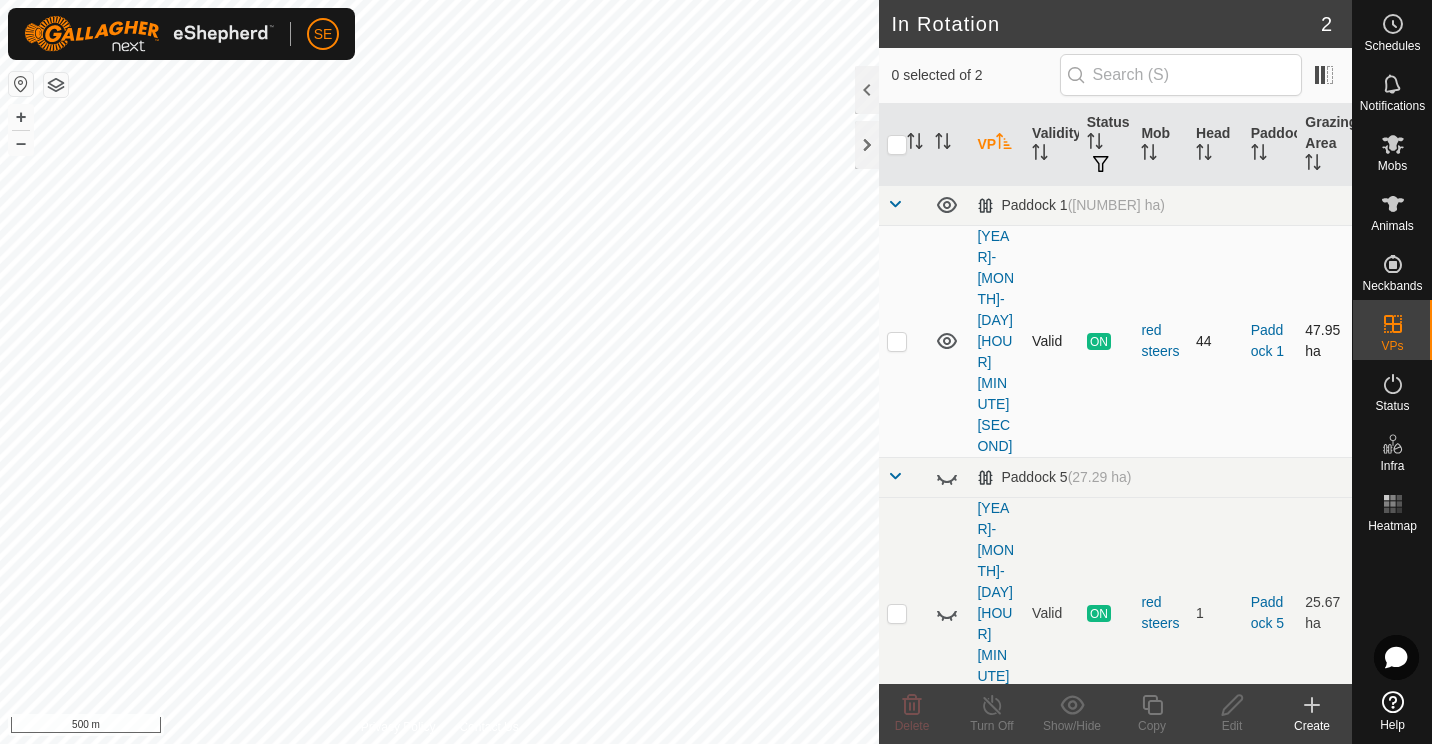 click at bounding box center (897, 341) 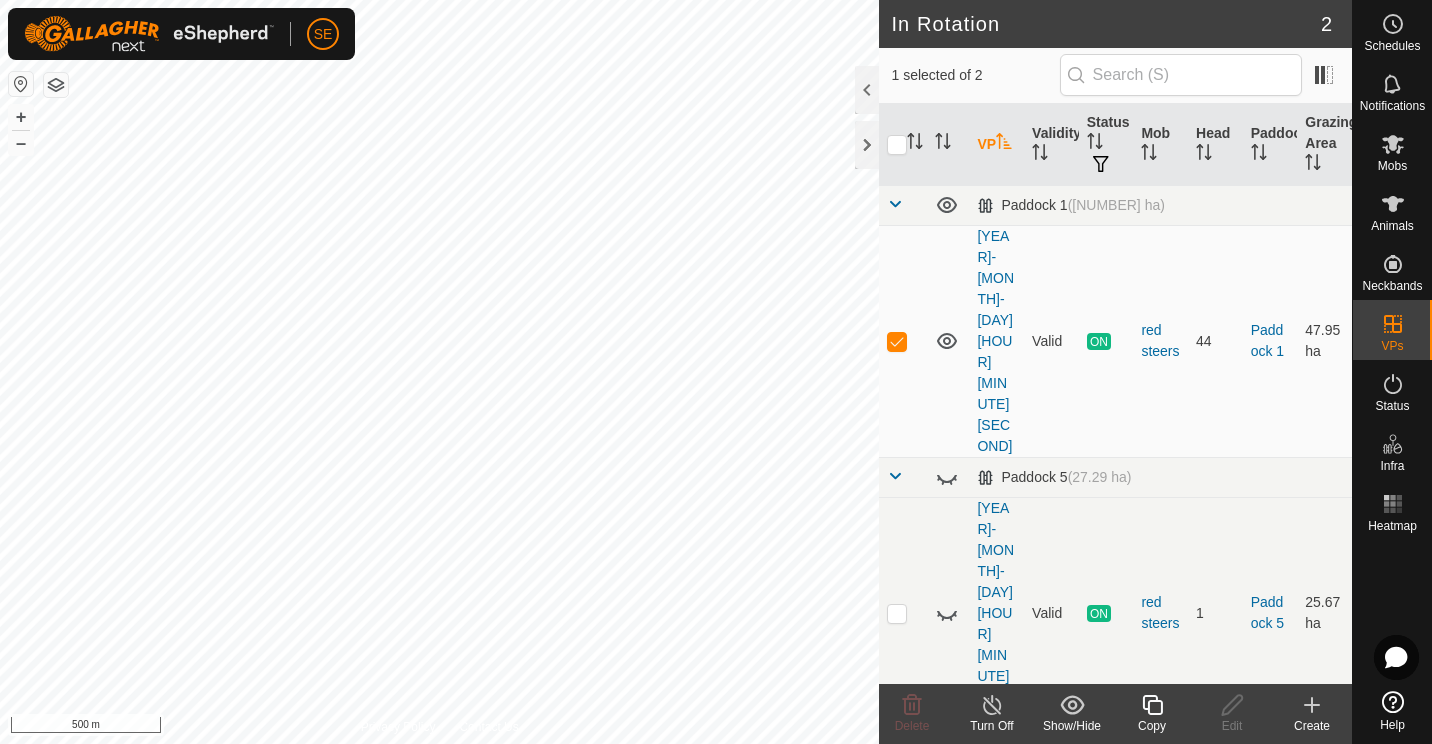 click at bounding box center [903, 145] 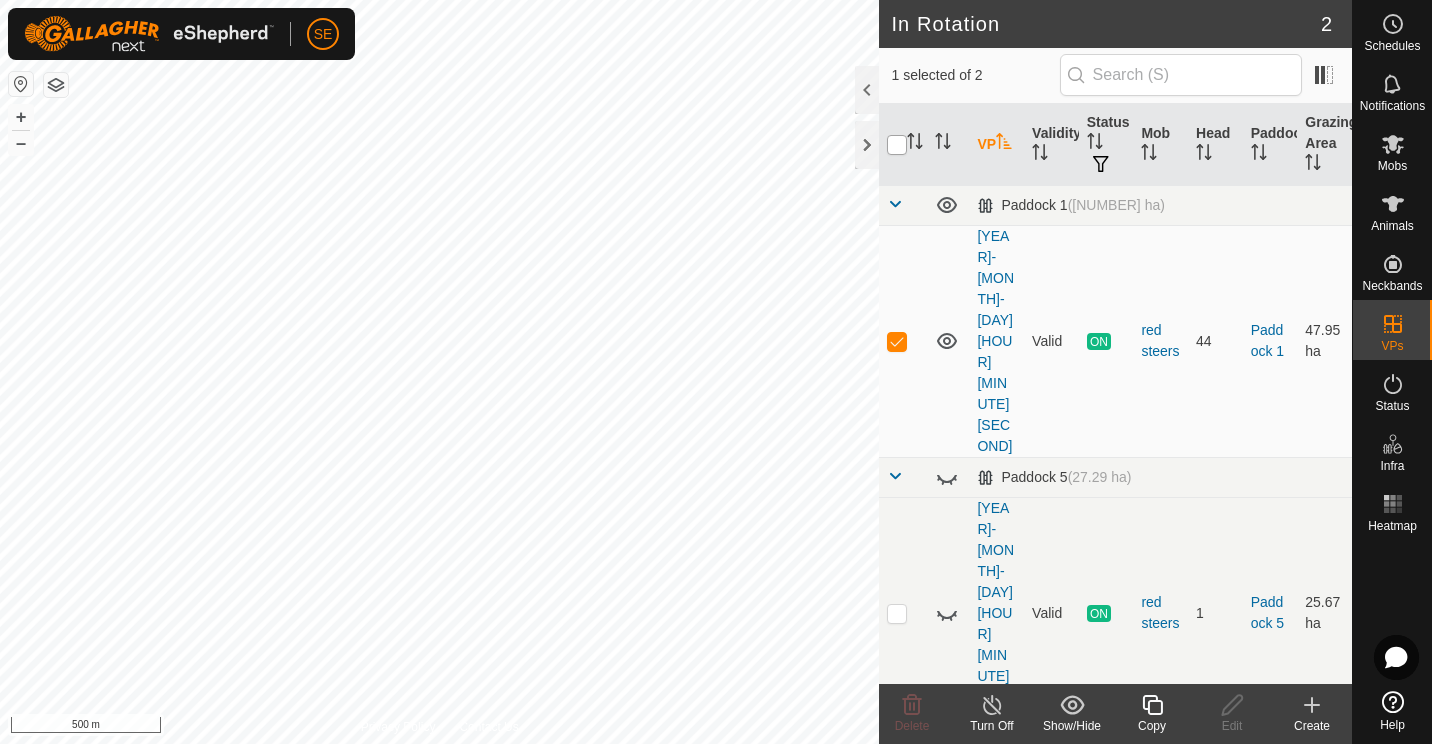 click at bounding box center [897, 145] 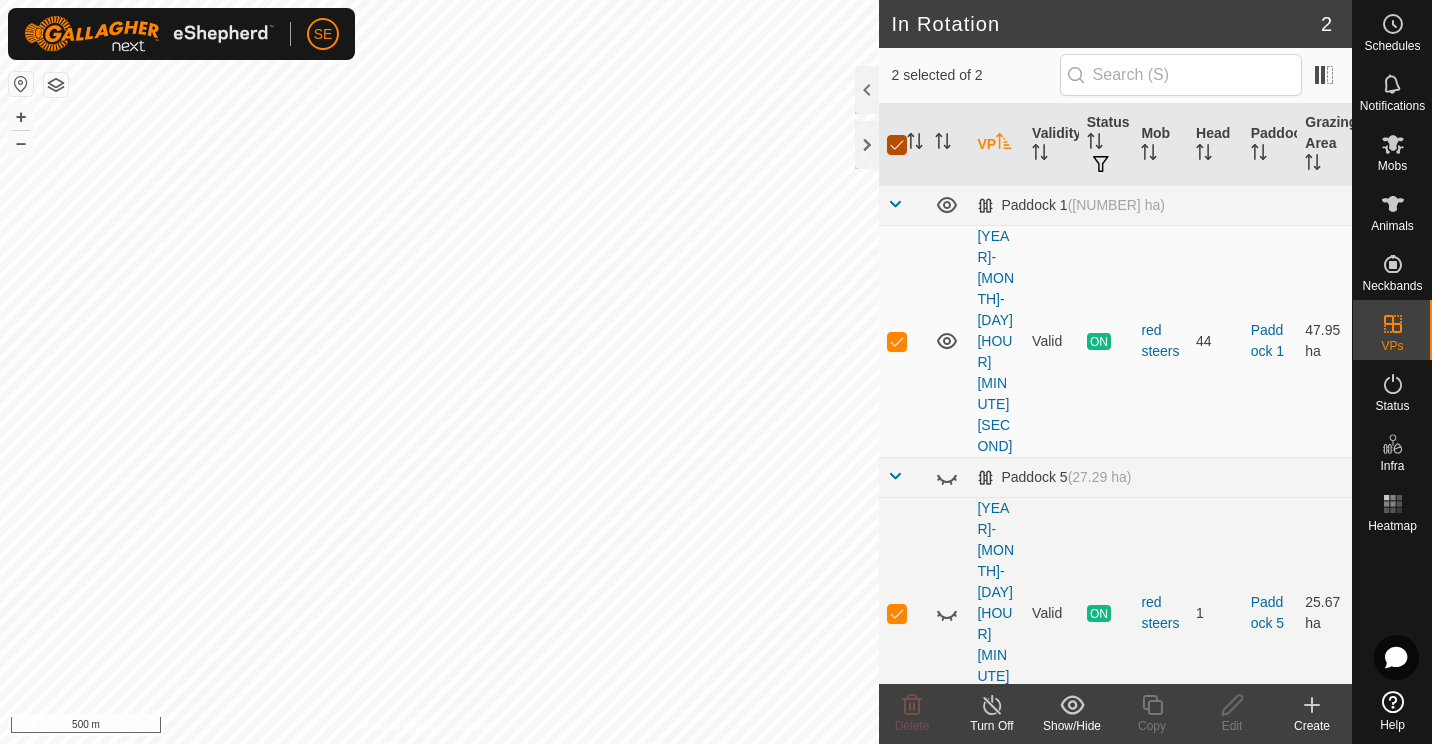 click at bounding box center [897, 145] 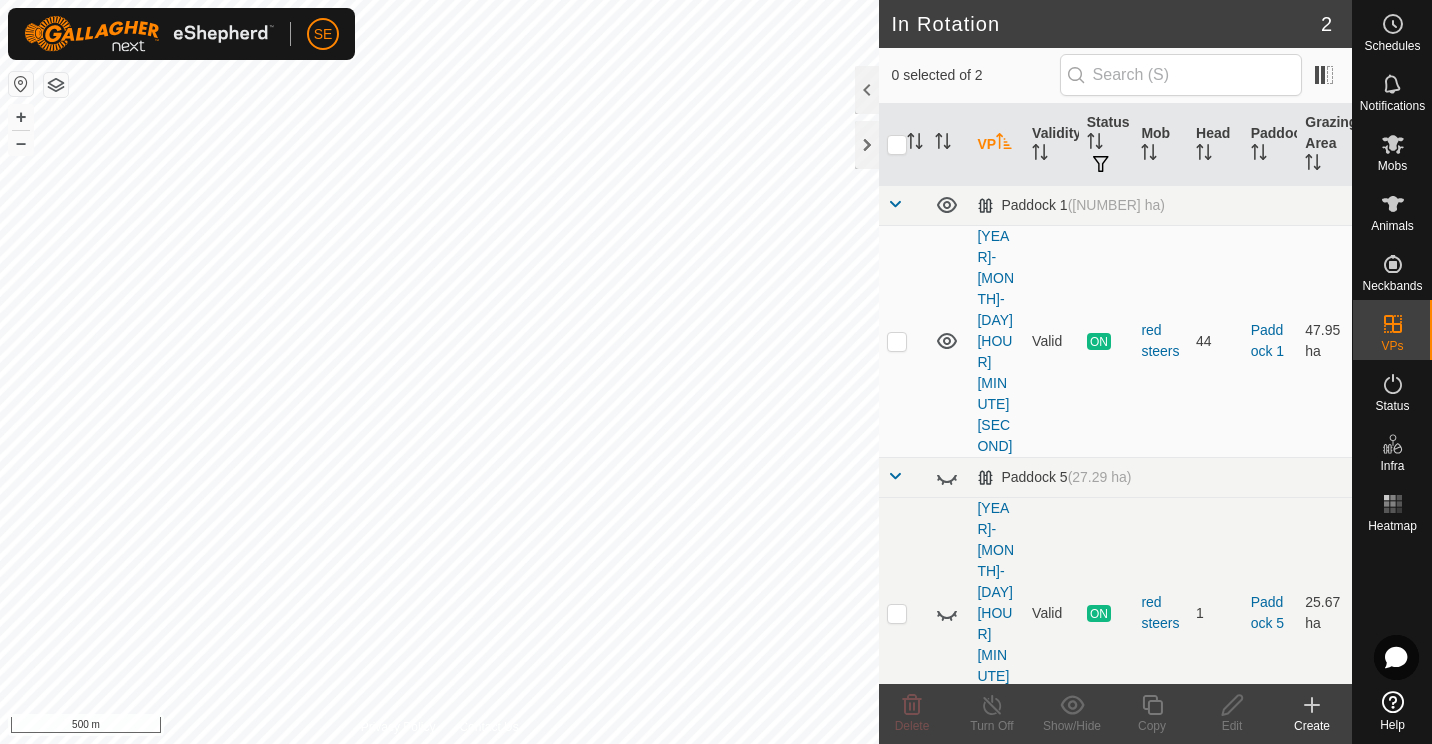 click 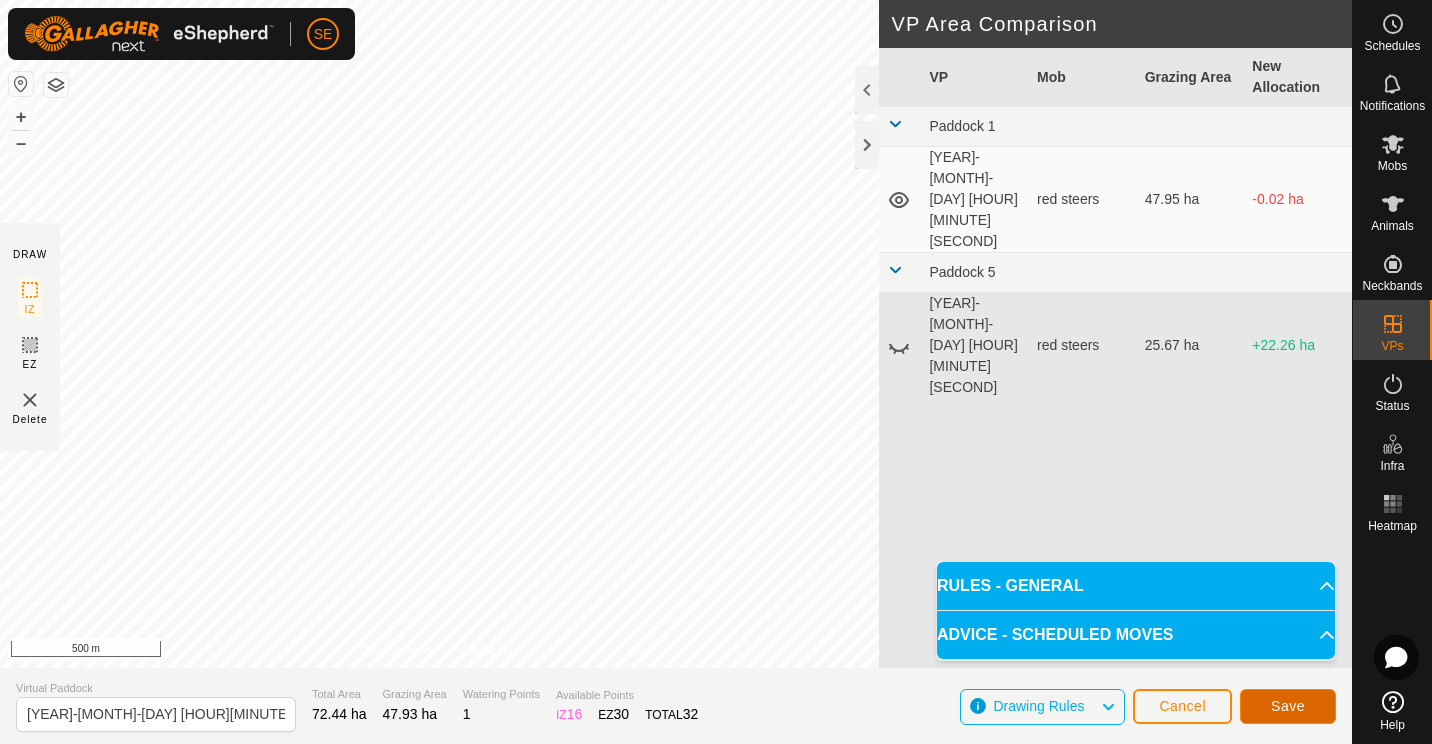 click on "Save" 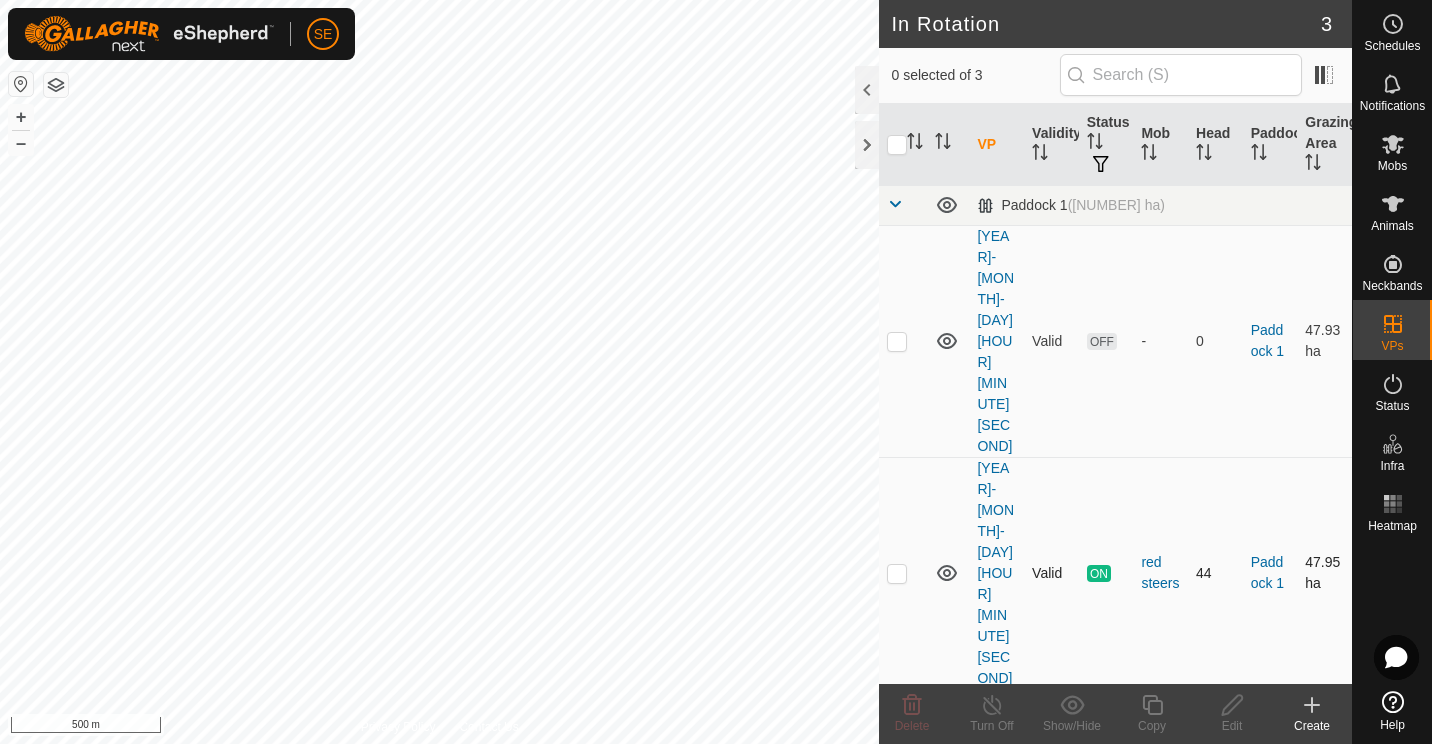 click at bounding box center (903, 573) 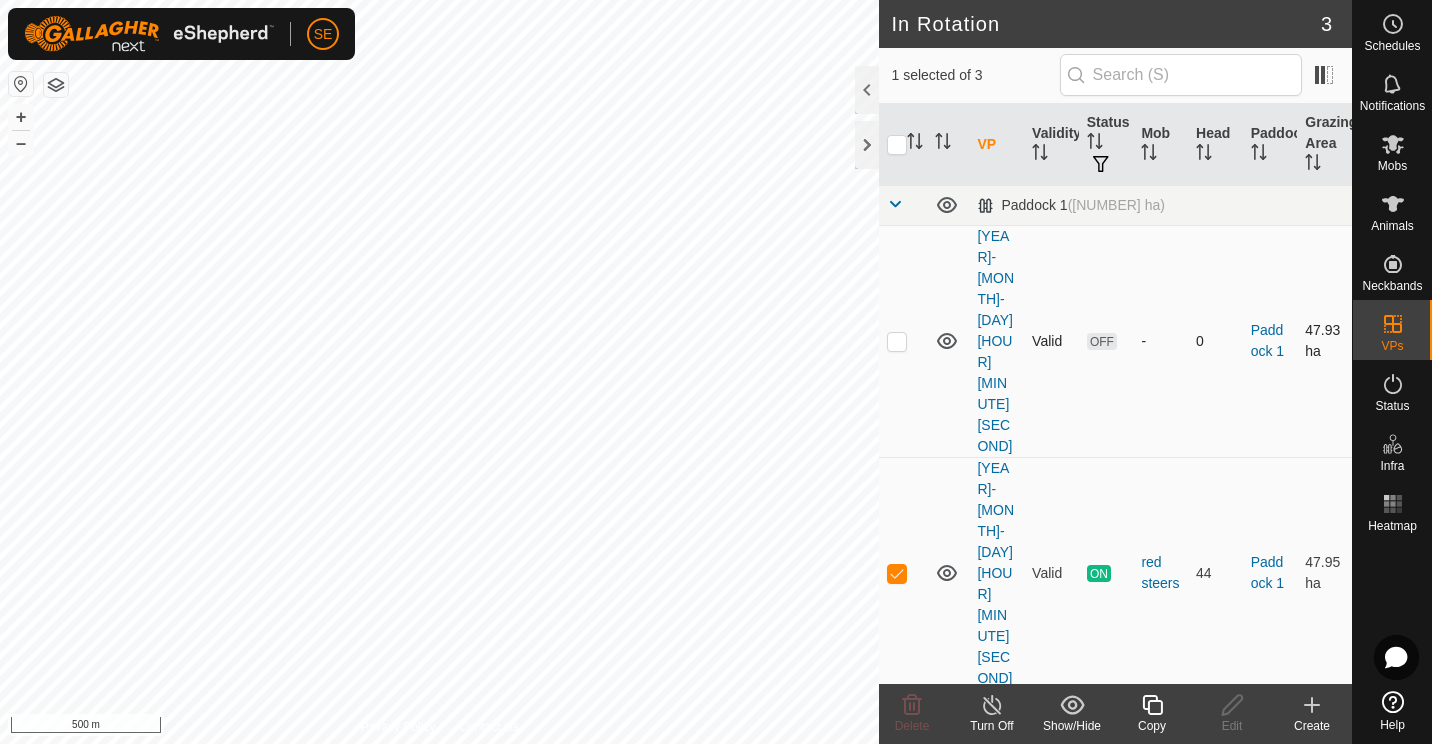click at bounding box center (897, 341) 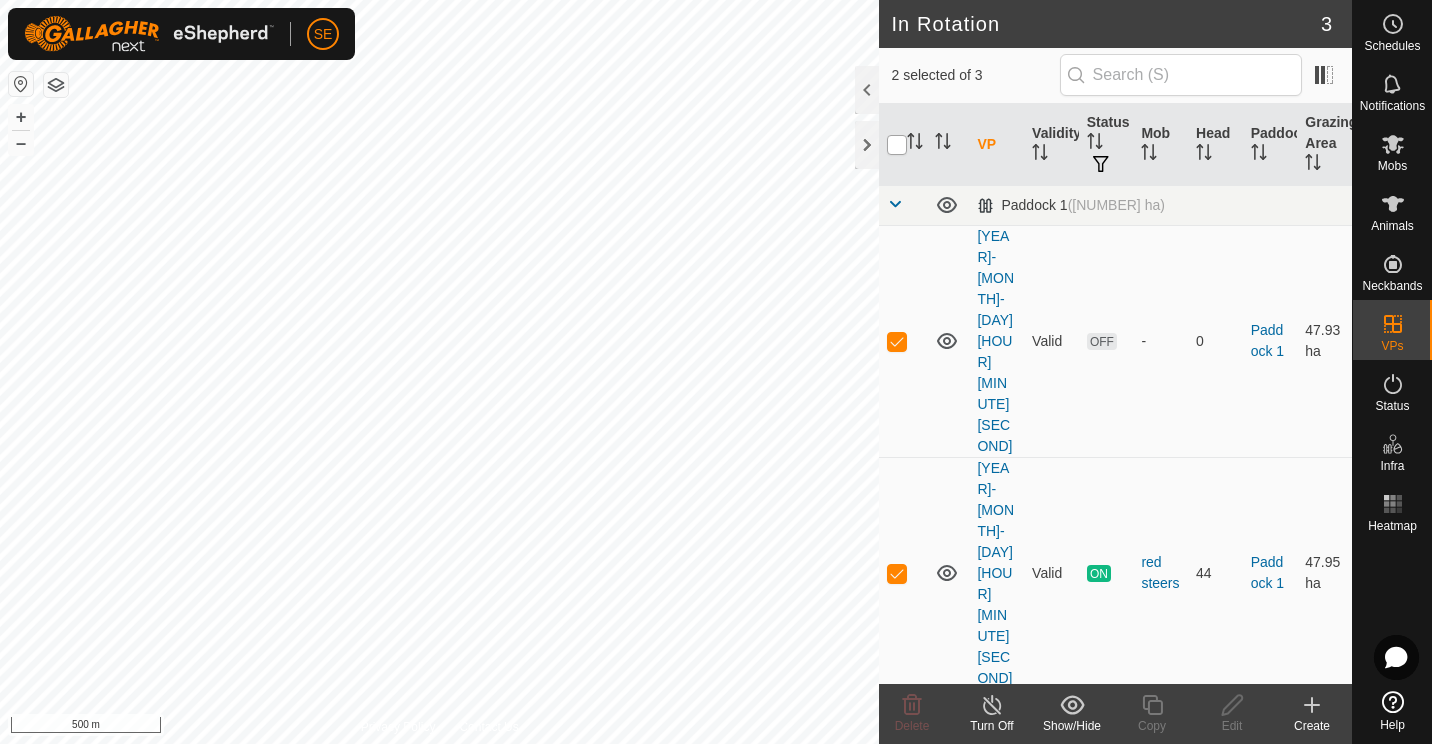 click at bounding box center [897, 145] 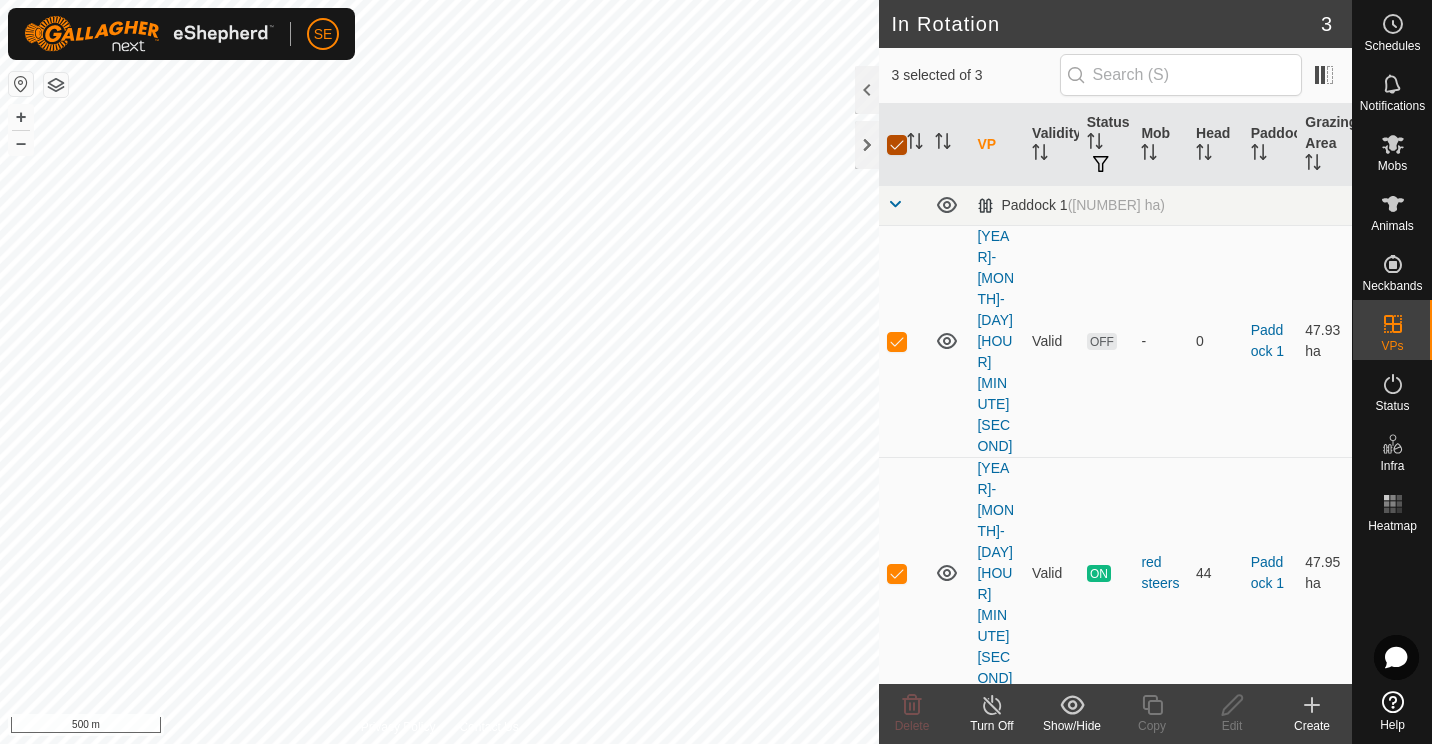 click at bounding box center (897, 145) 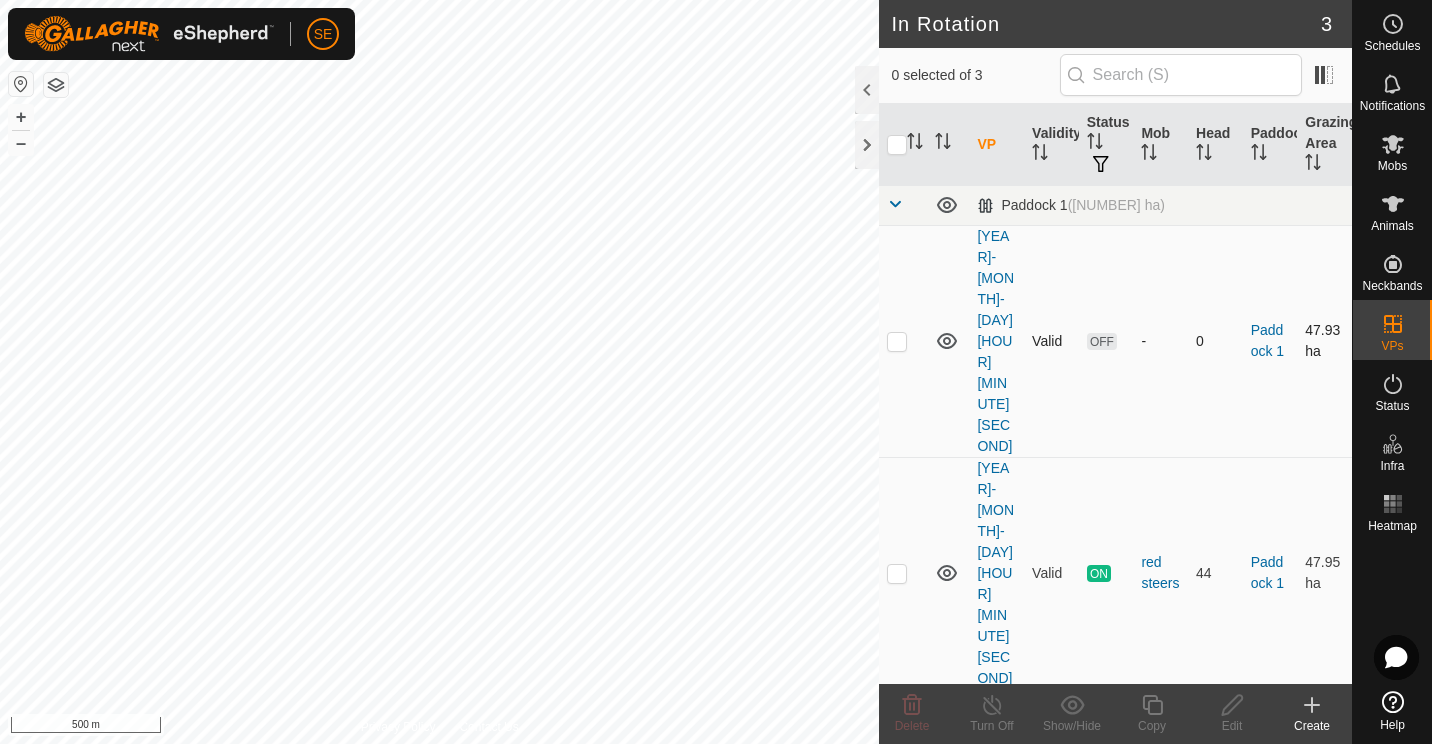 click at bounding box center [897, 341] 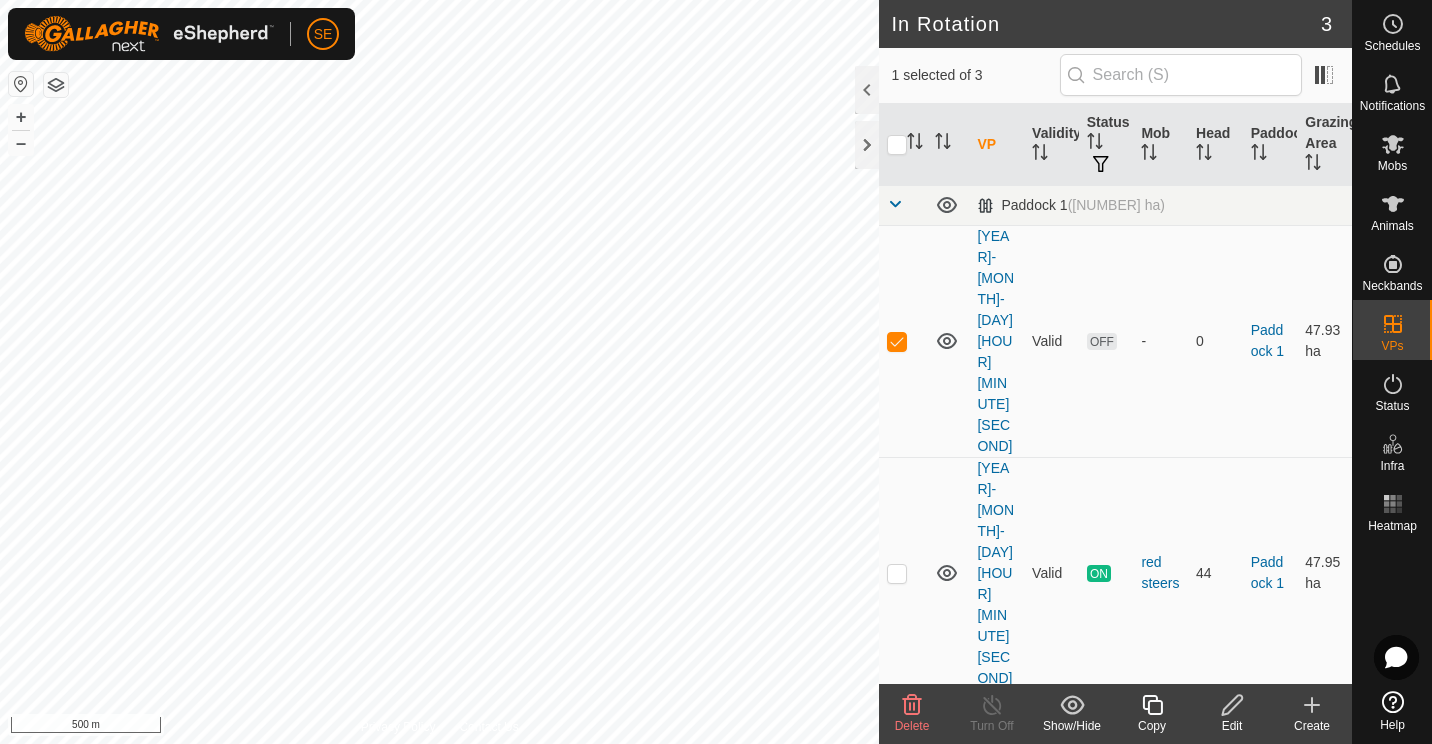 click 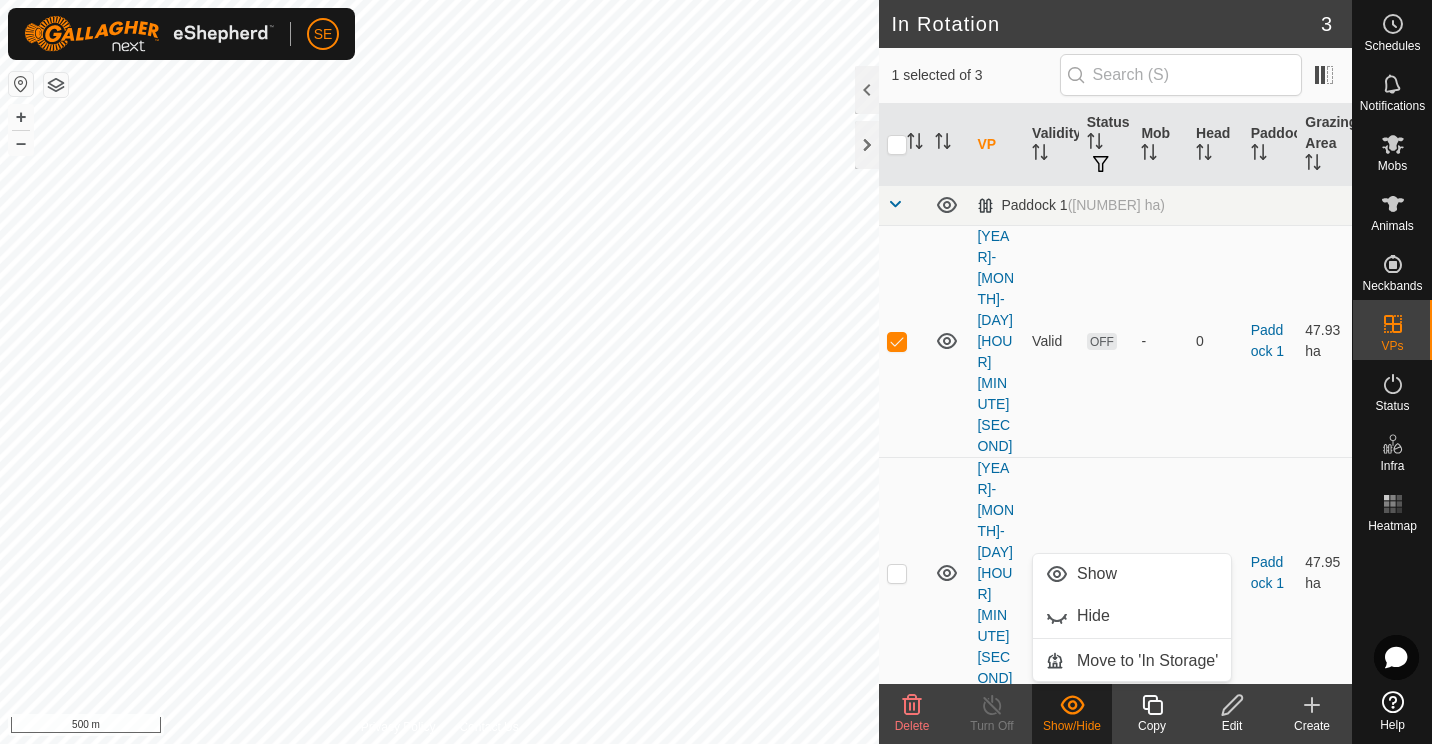 click 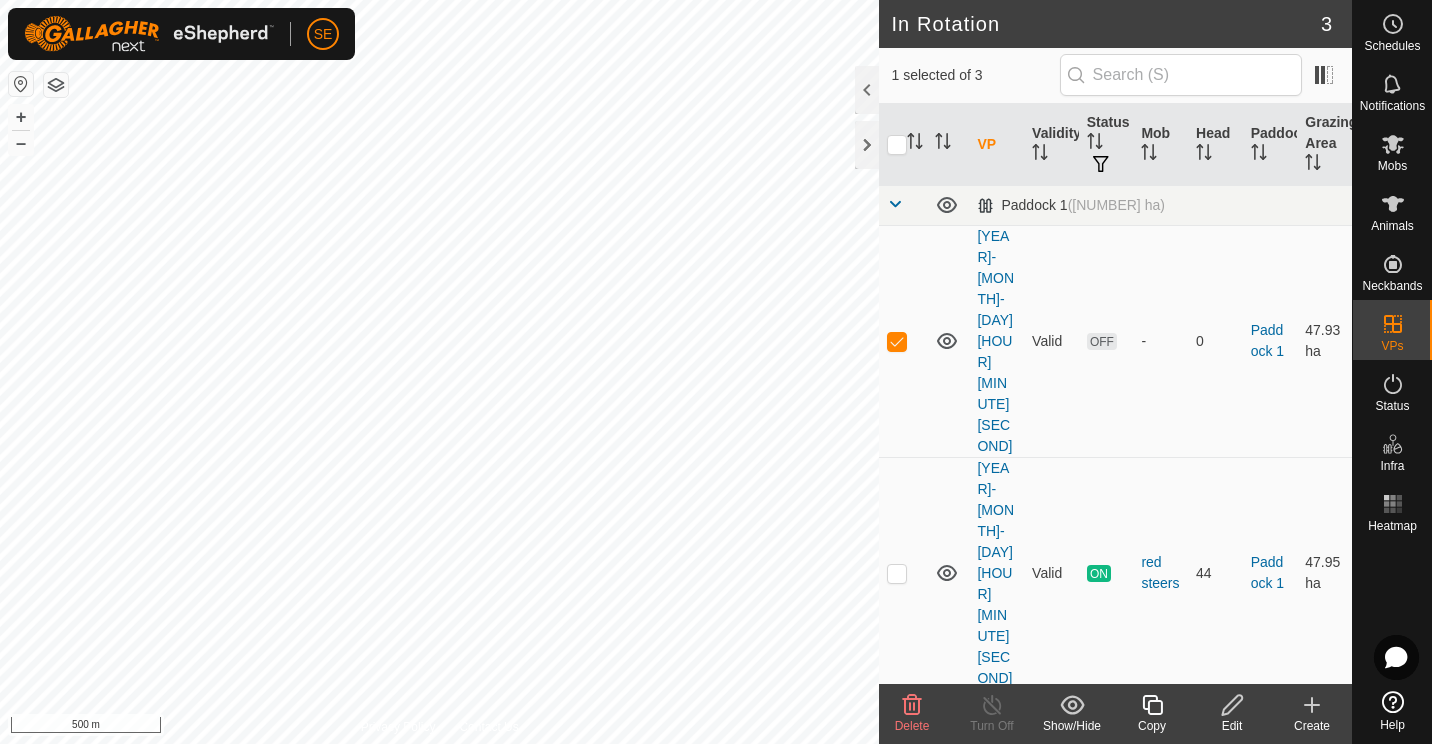 click on "Edit" 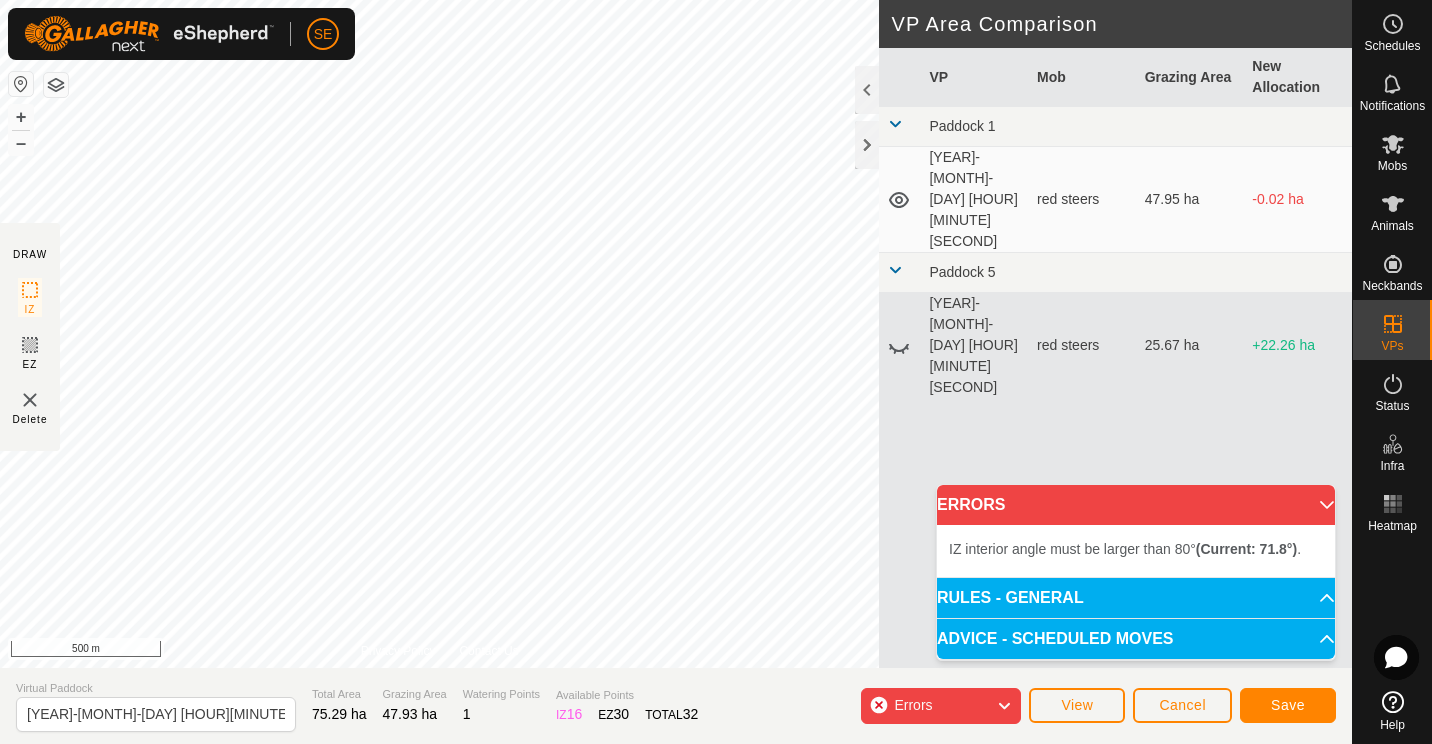 click on "IZ interior angle must be larger than 80°  (Current: [NUMBER]°) . + – ⇧ i 500 m" at bounding box center (439, 334) 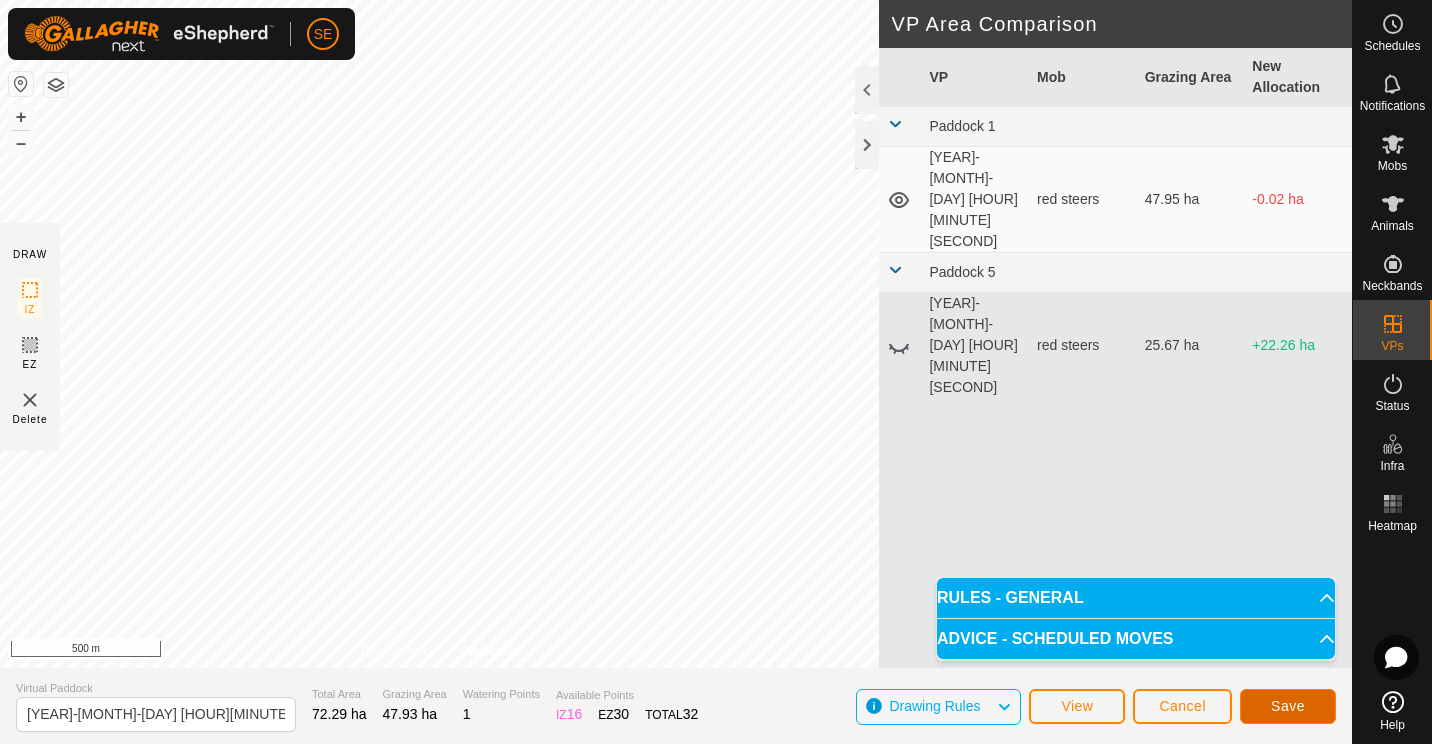click on "Save" 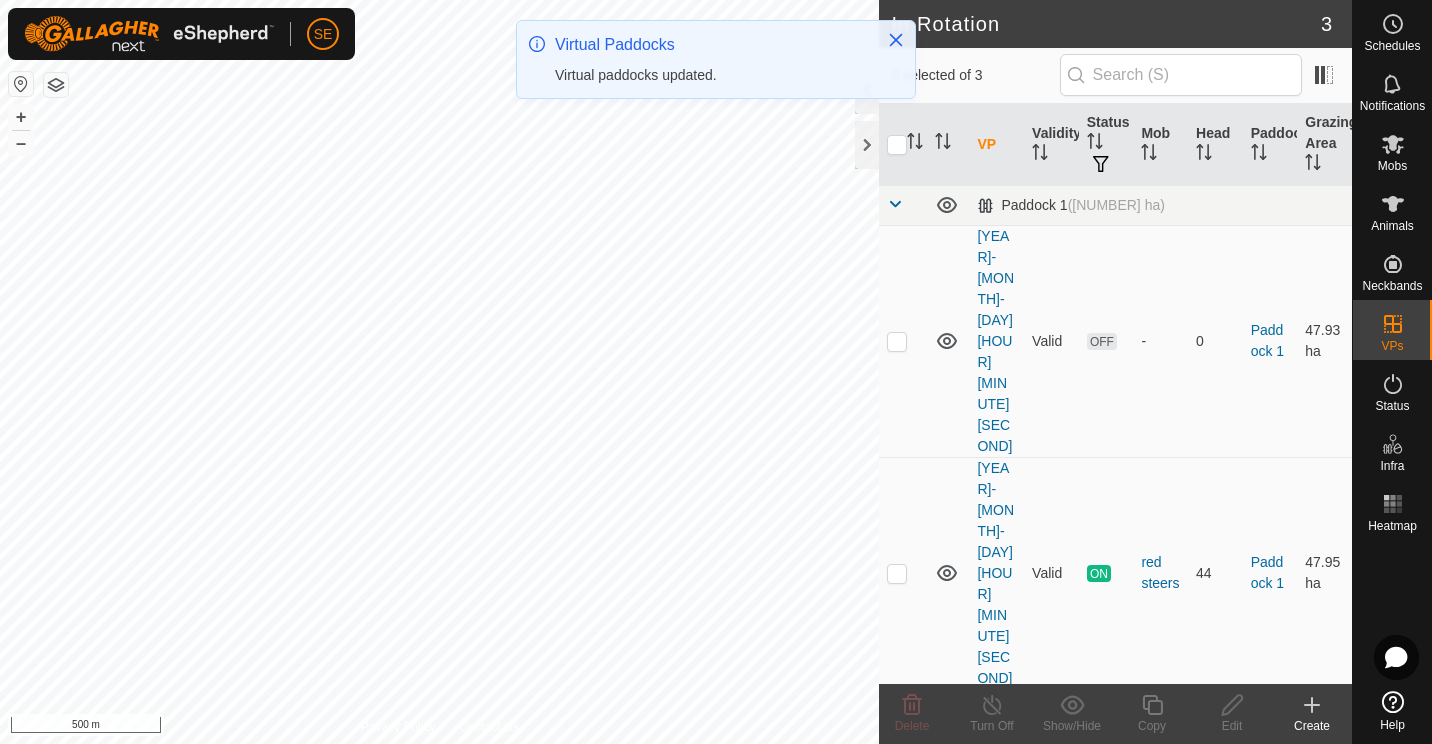 click at bounding box center [897, 845] 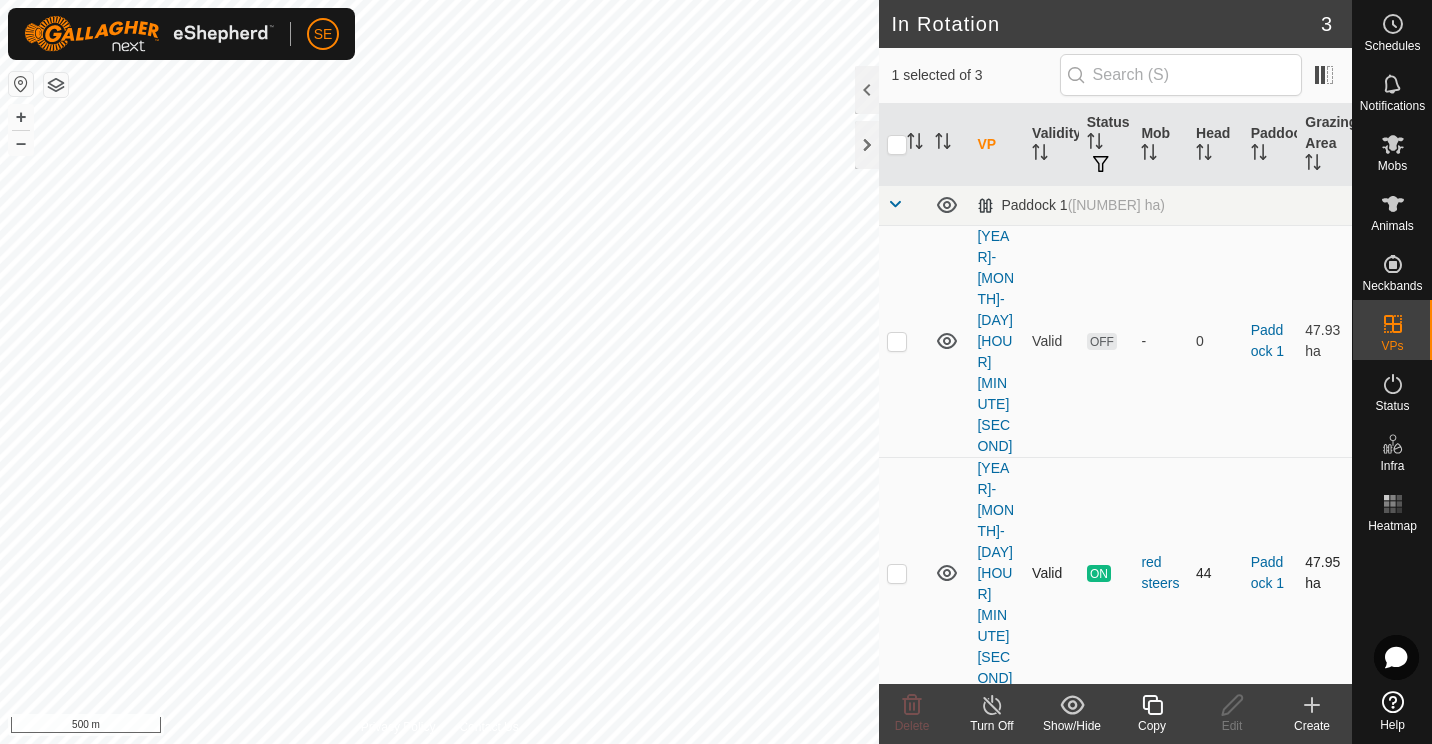 click at bounding box center (897, 573) 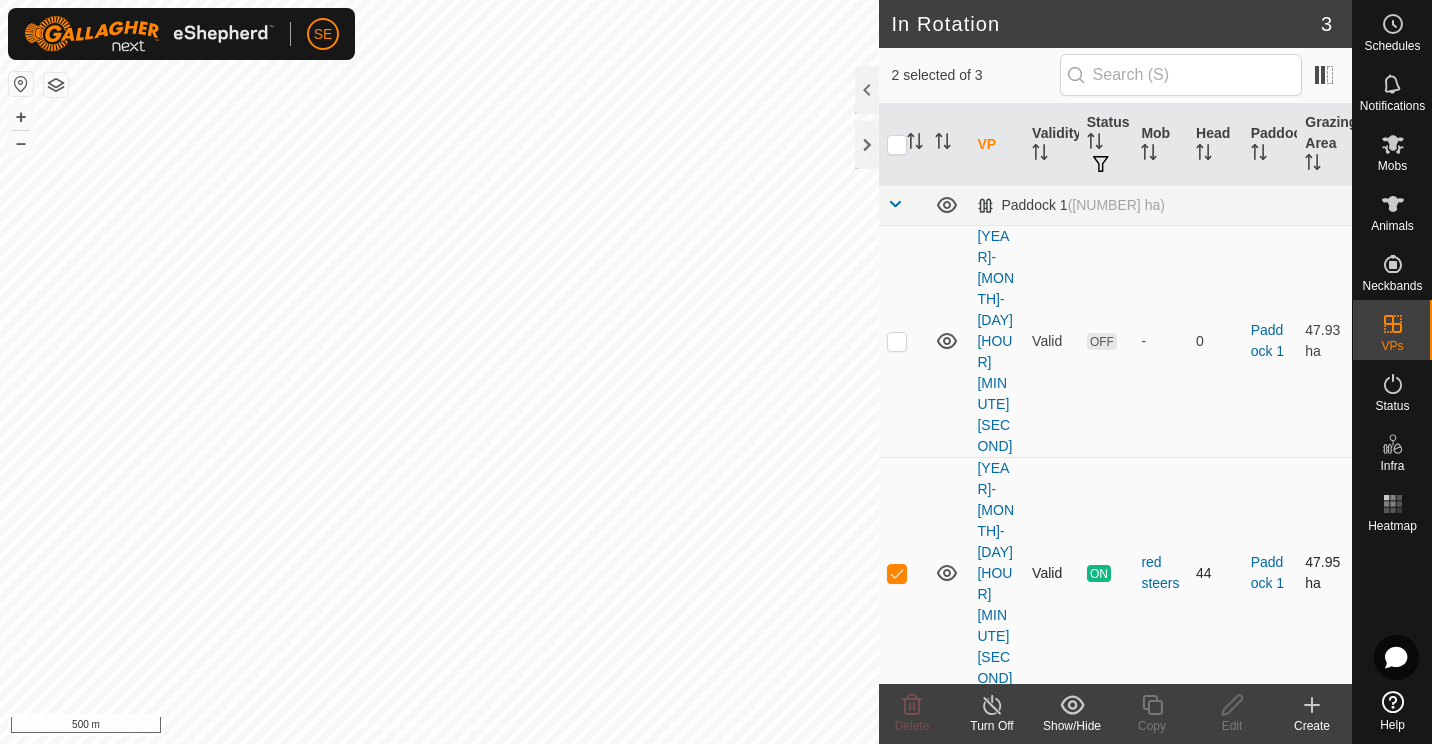 click at bounding box center [897, 573] 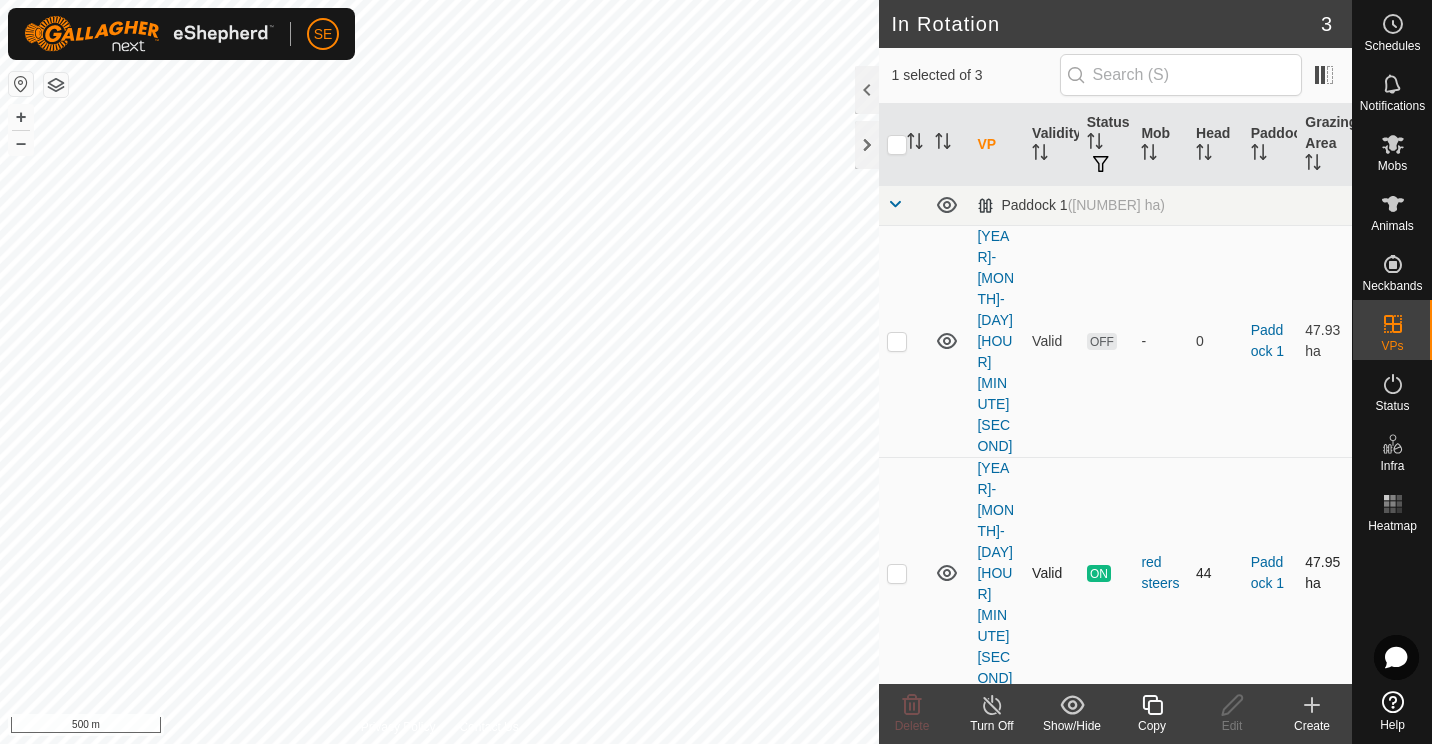 click at bounding box center (897, 573) 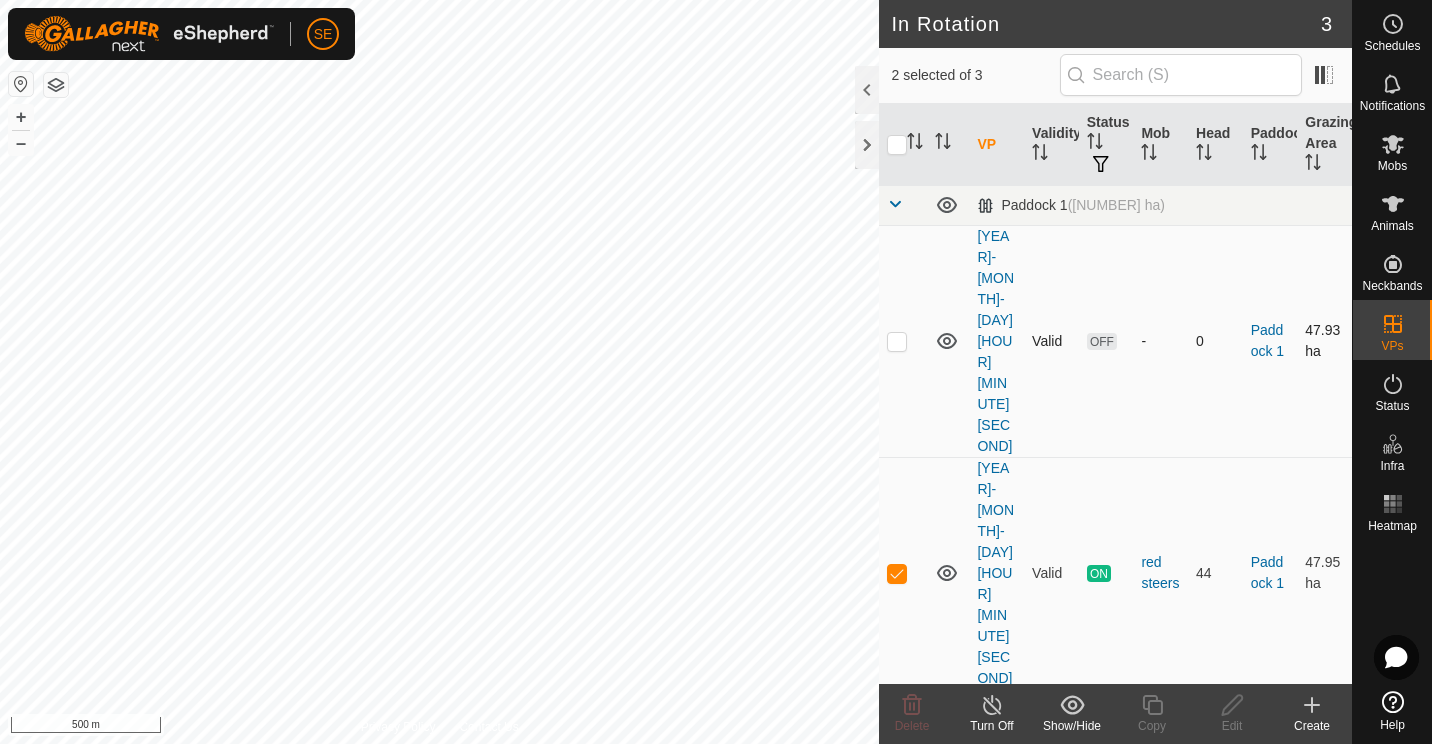 click at bounding box center (897, 341) 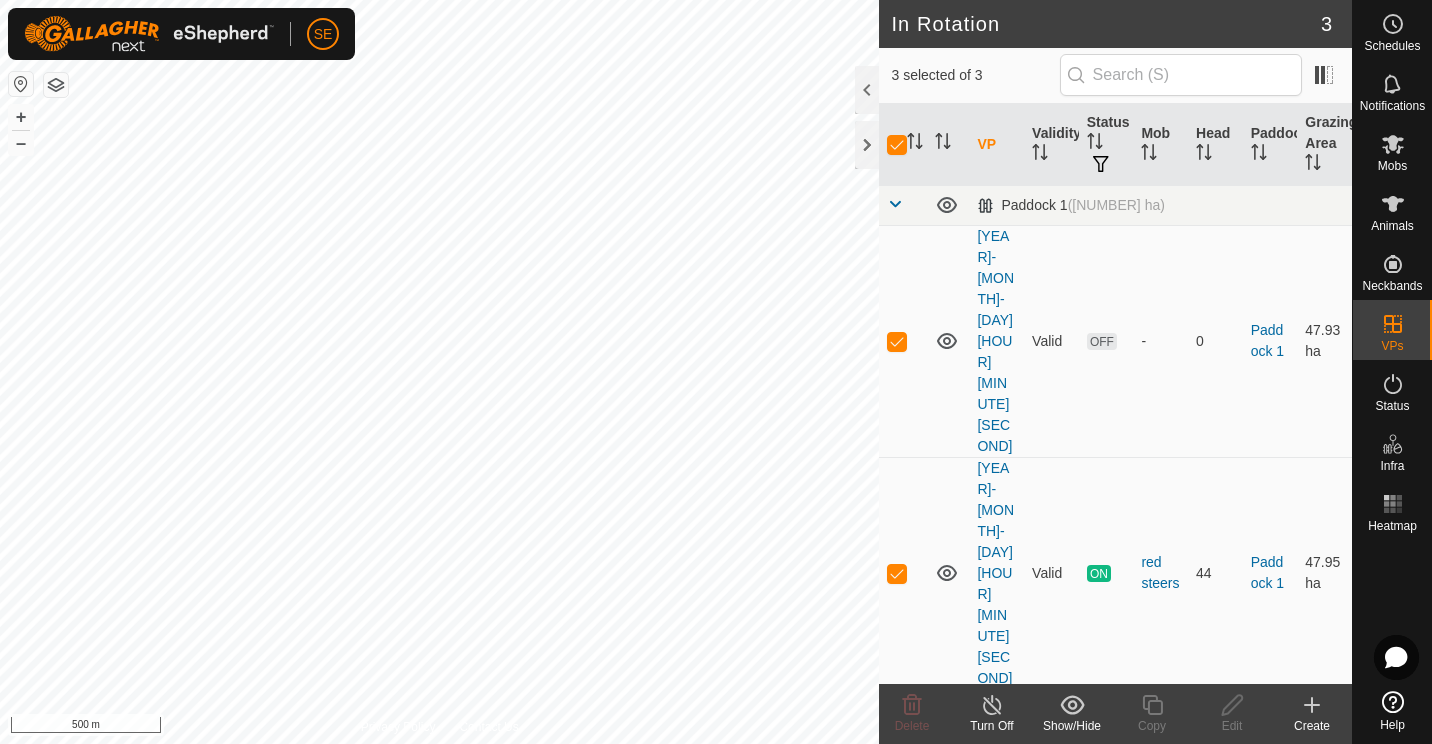 click at bounding box center [897, 845] 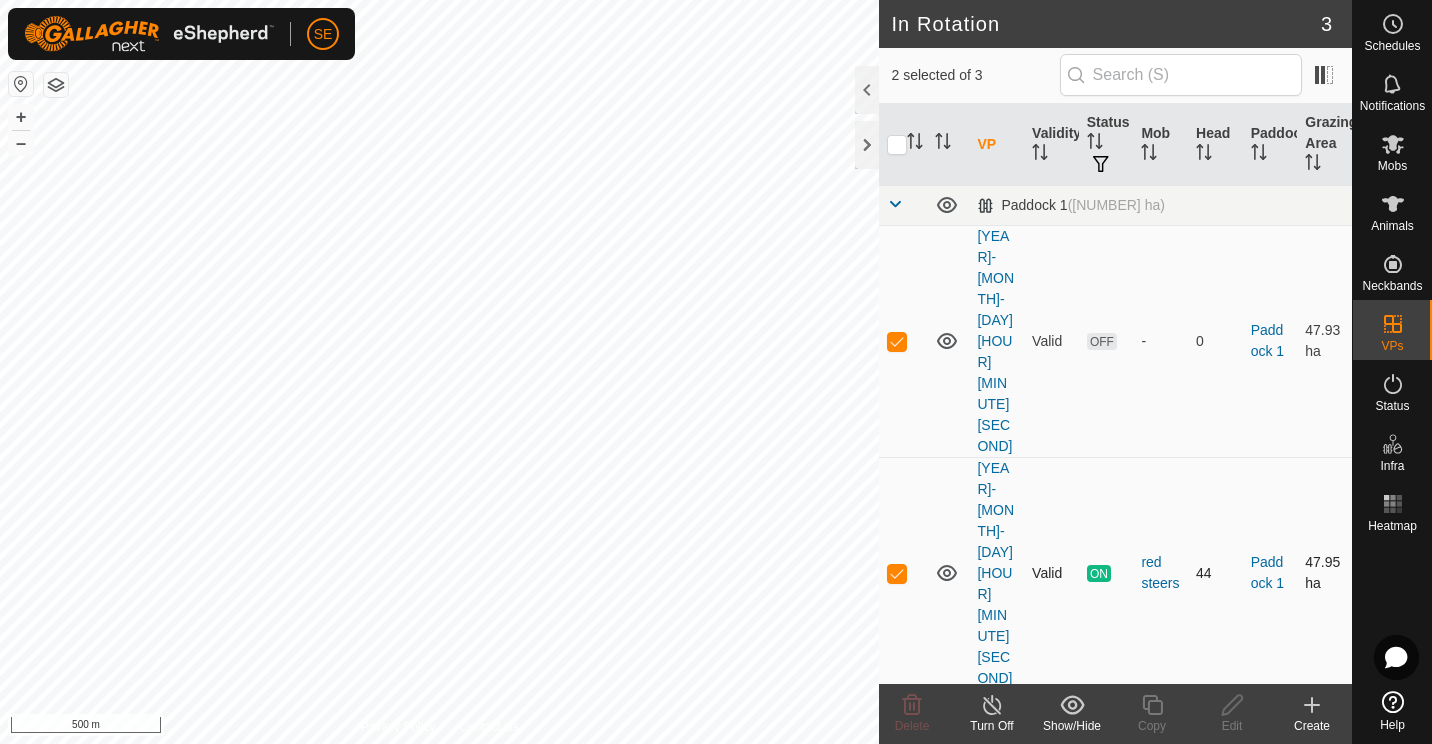 click at bounding box center (897, 573) 